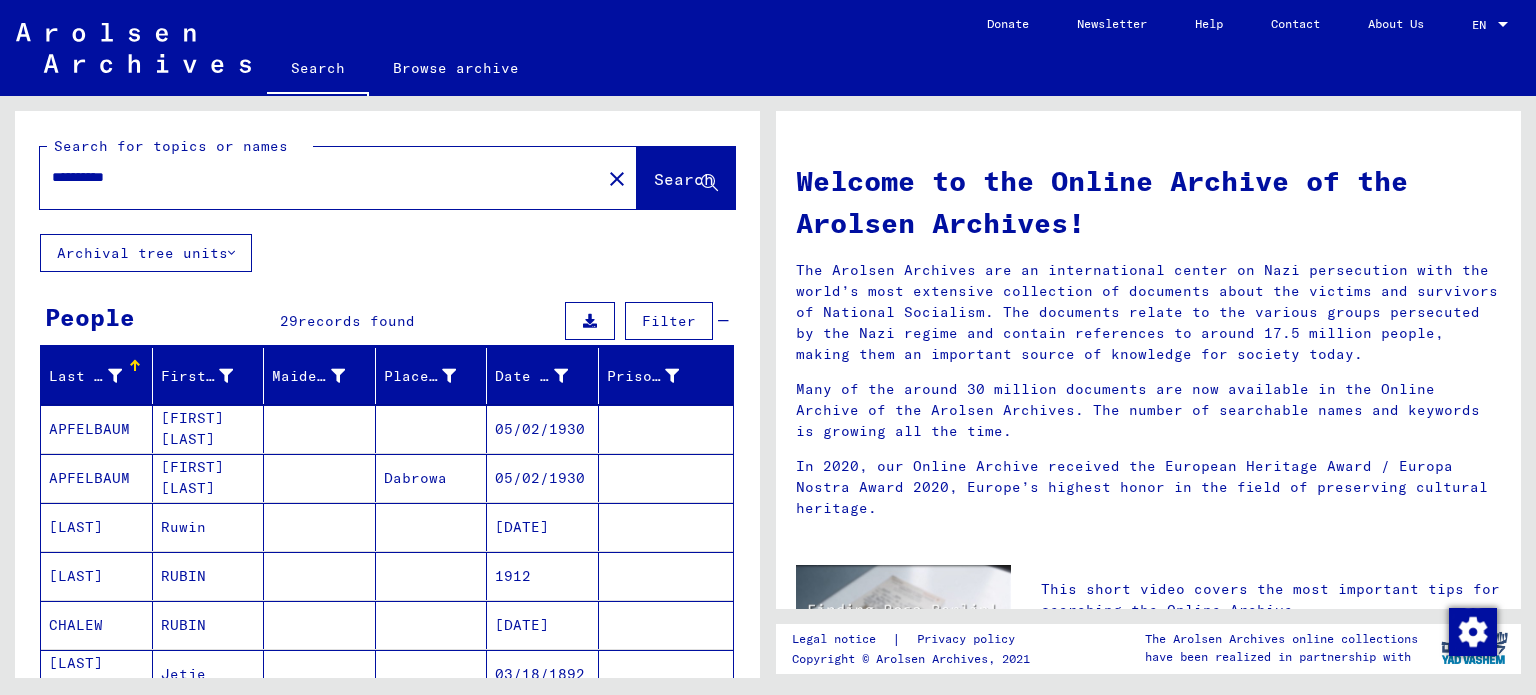 scroll, scrollTop: 0, scrollLeft: 0, axis: both 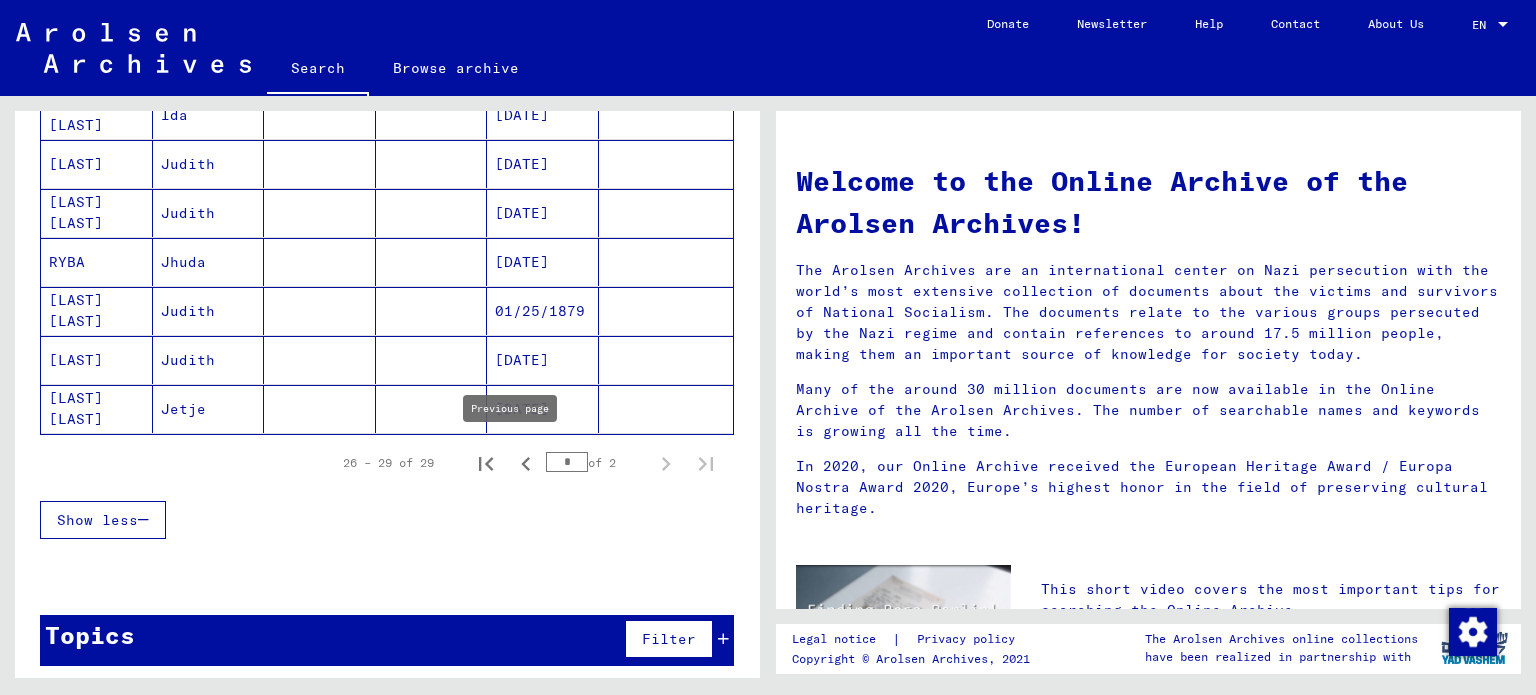 click 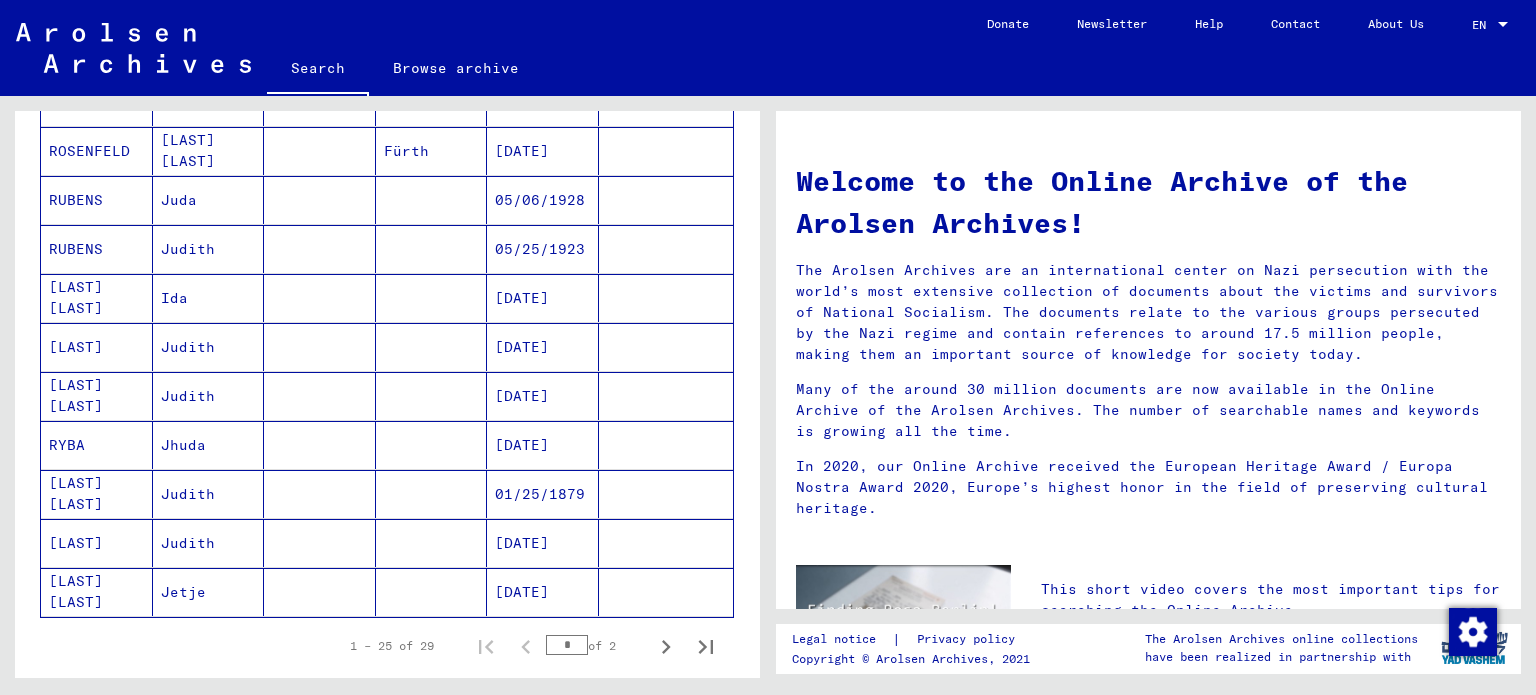 scroll, scrollTop: 896, scrollLeft: 0, axis: vertical 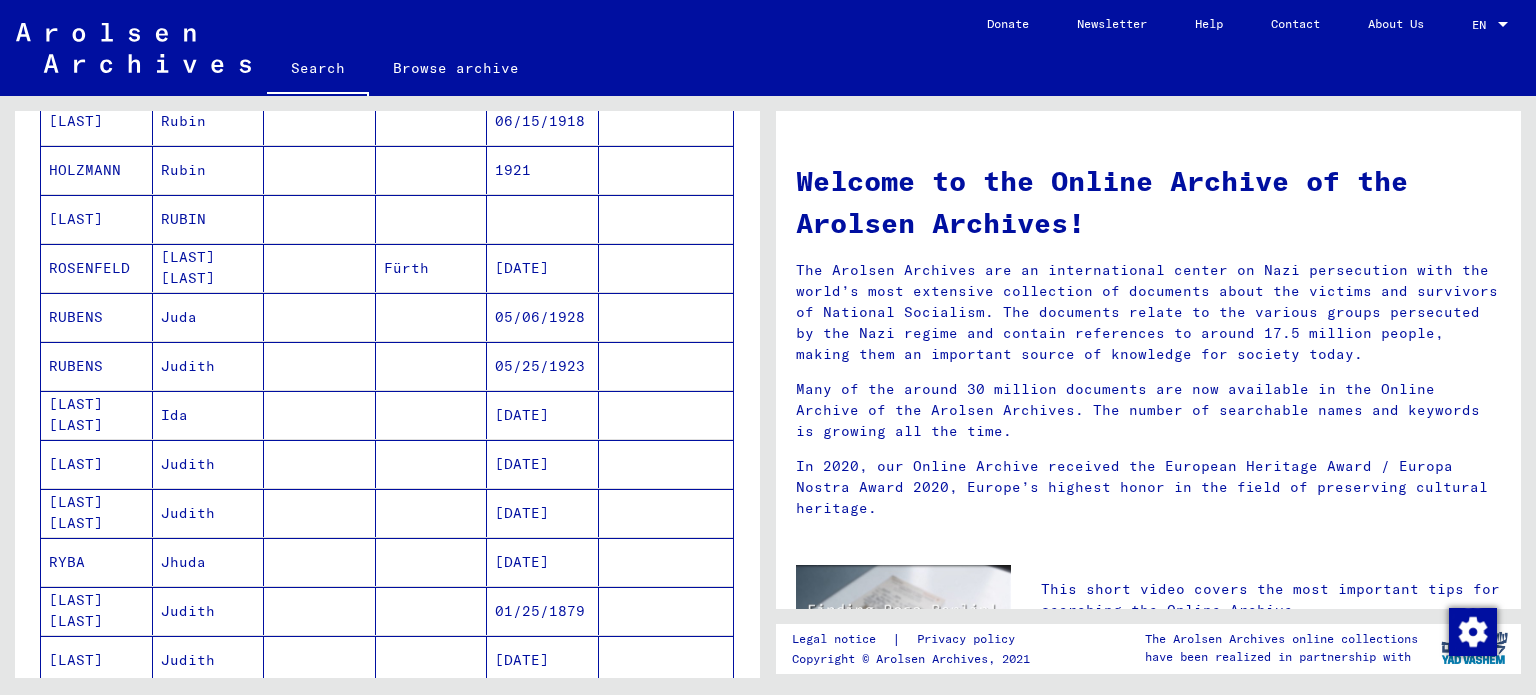 click on "Judith" at bounding box center [209, 415] 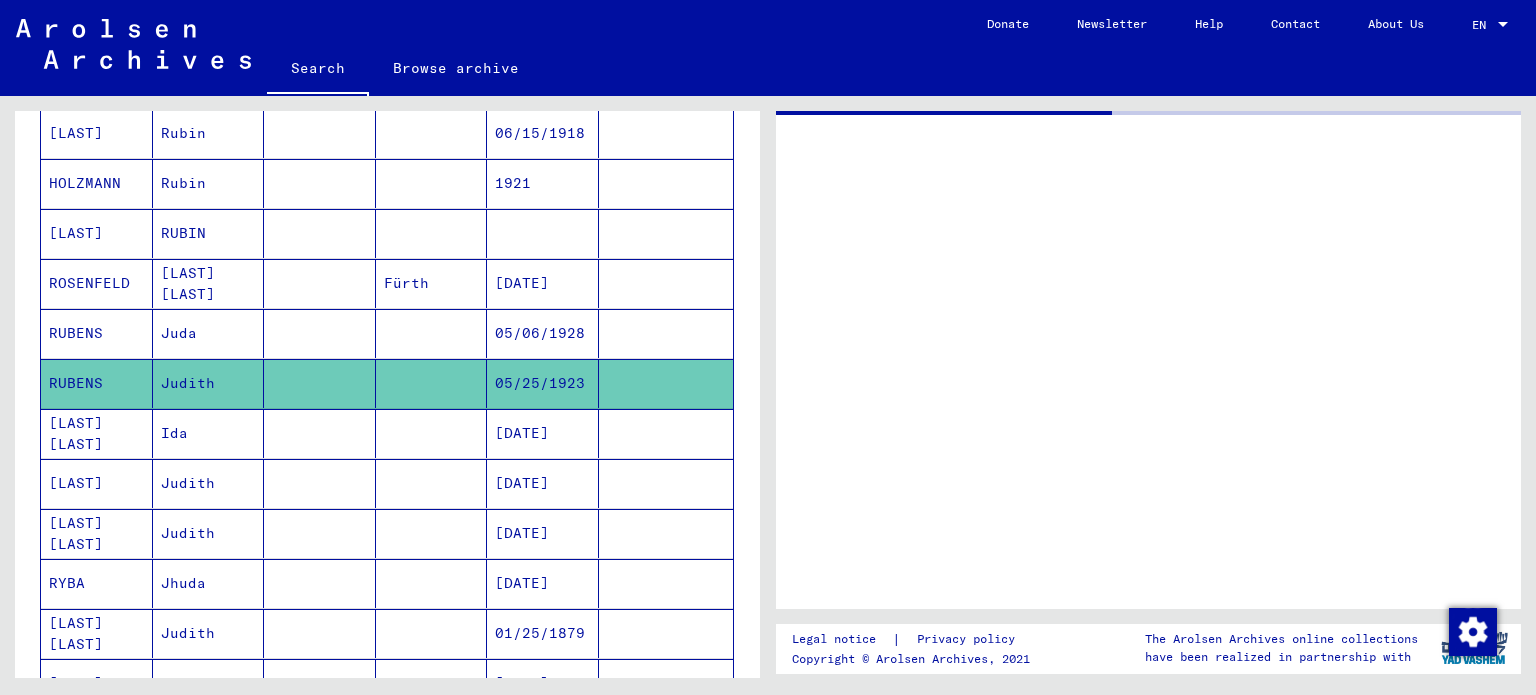 scroll, scrollTop: 906, scrollLeft: 0, axis: vertical 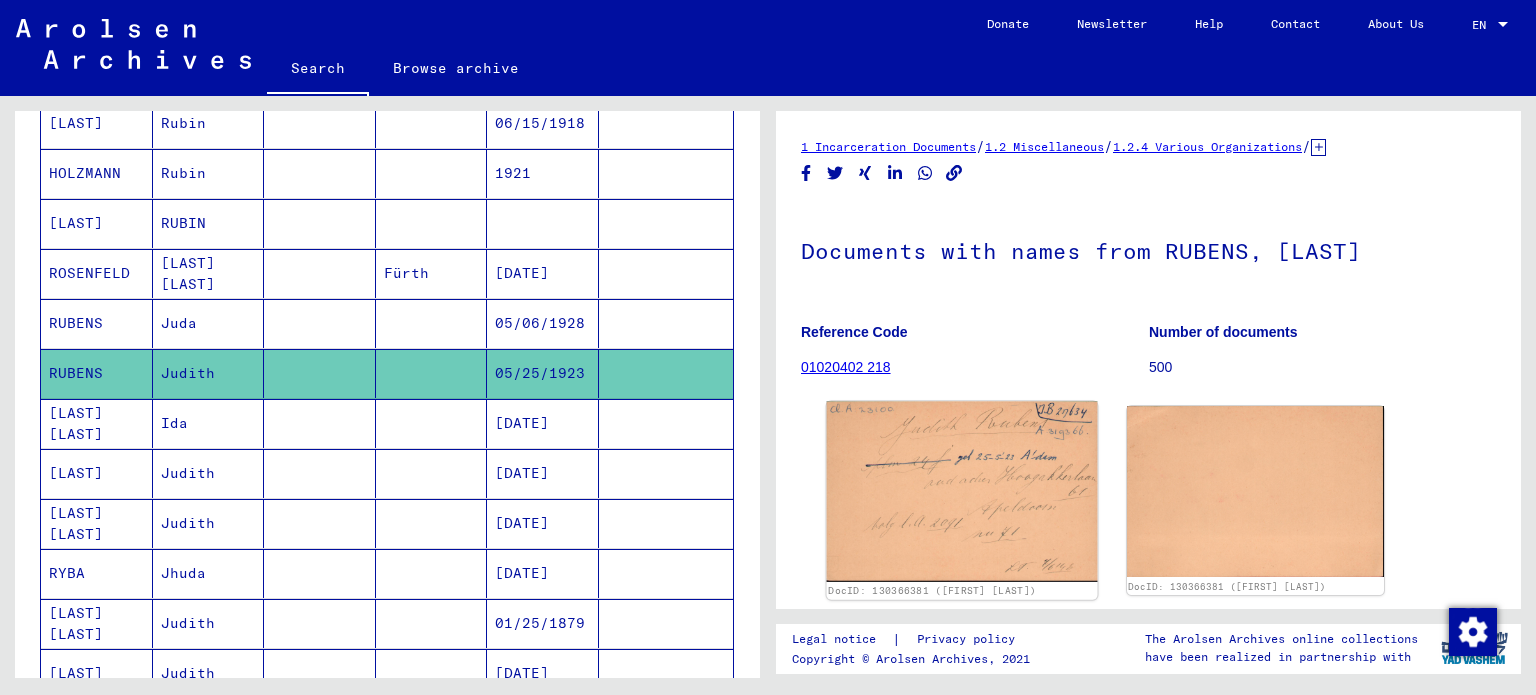 click 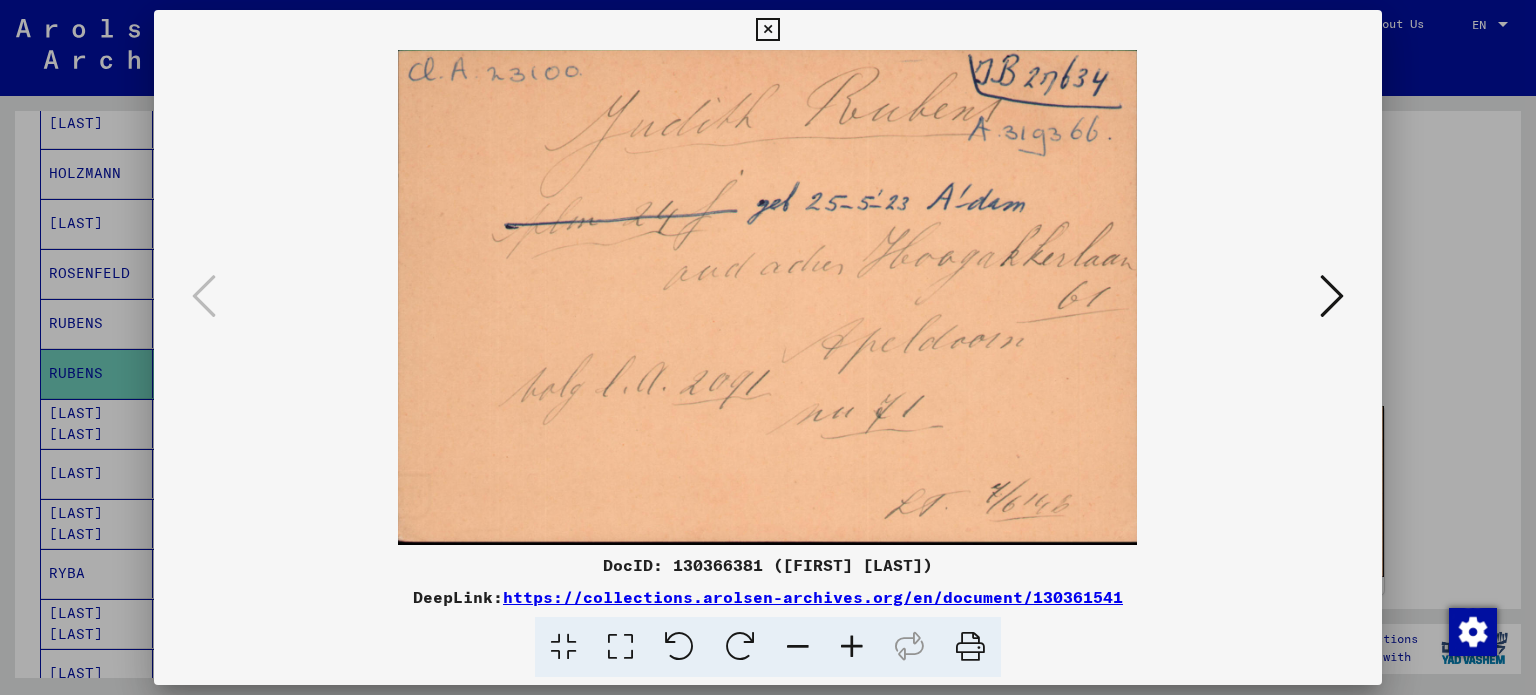 click at bounding box center [767, 30] 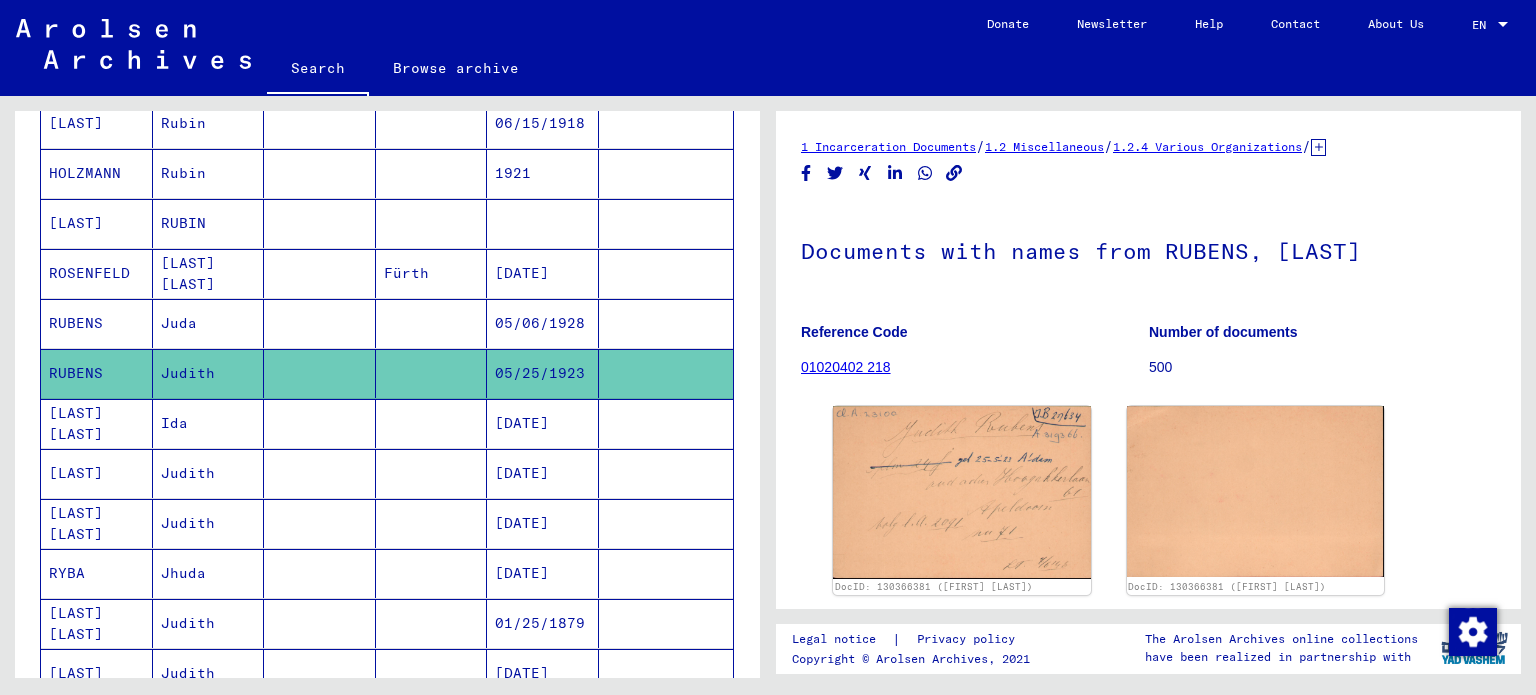 click on "05/06/1928" at bounding box center (543, 373) 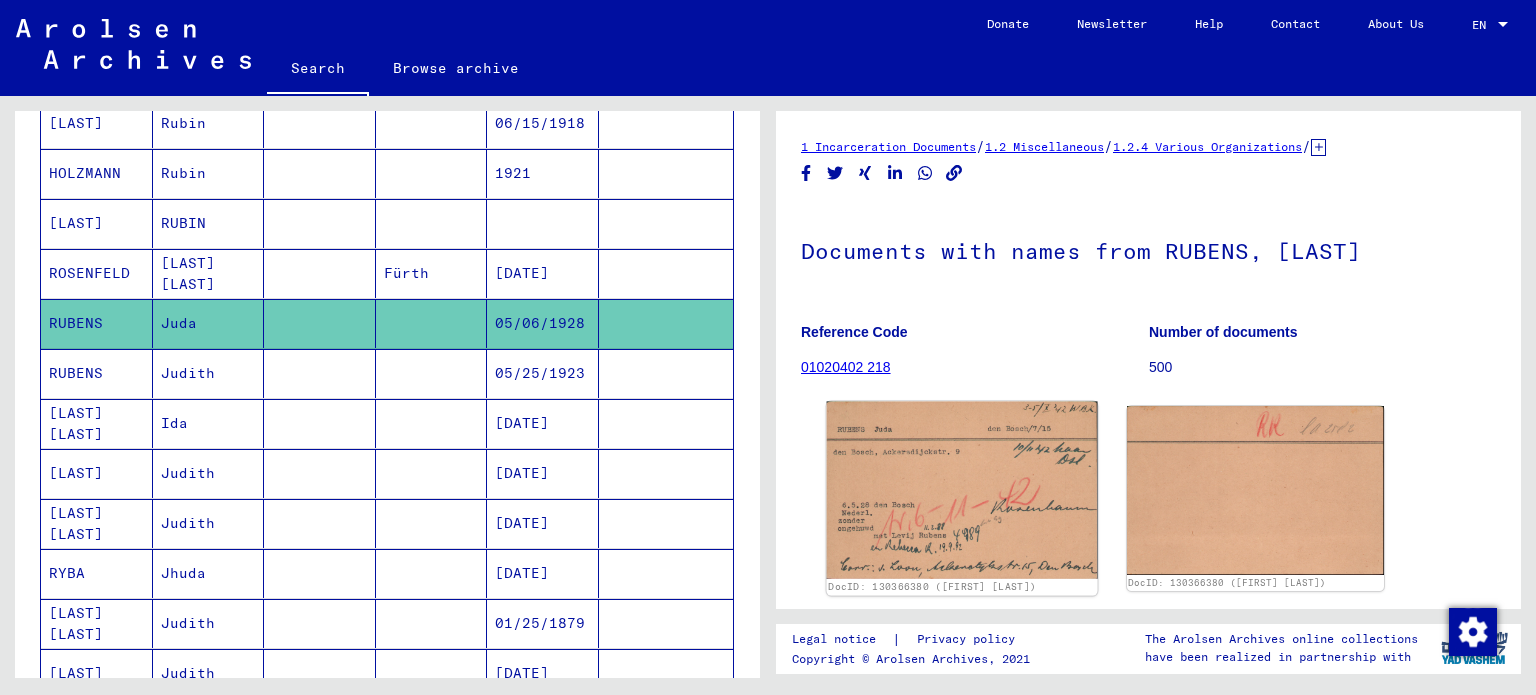 scroll, scrollTop: 0, scrollLeft: 0, axis: both 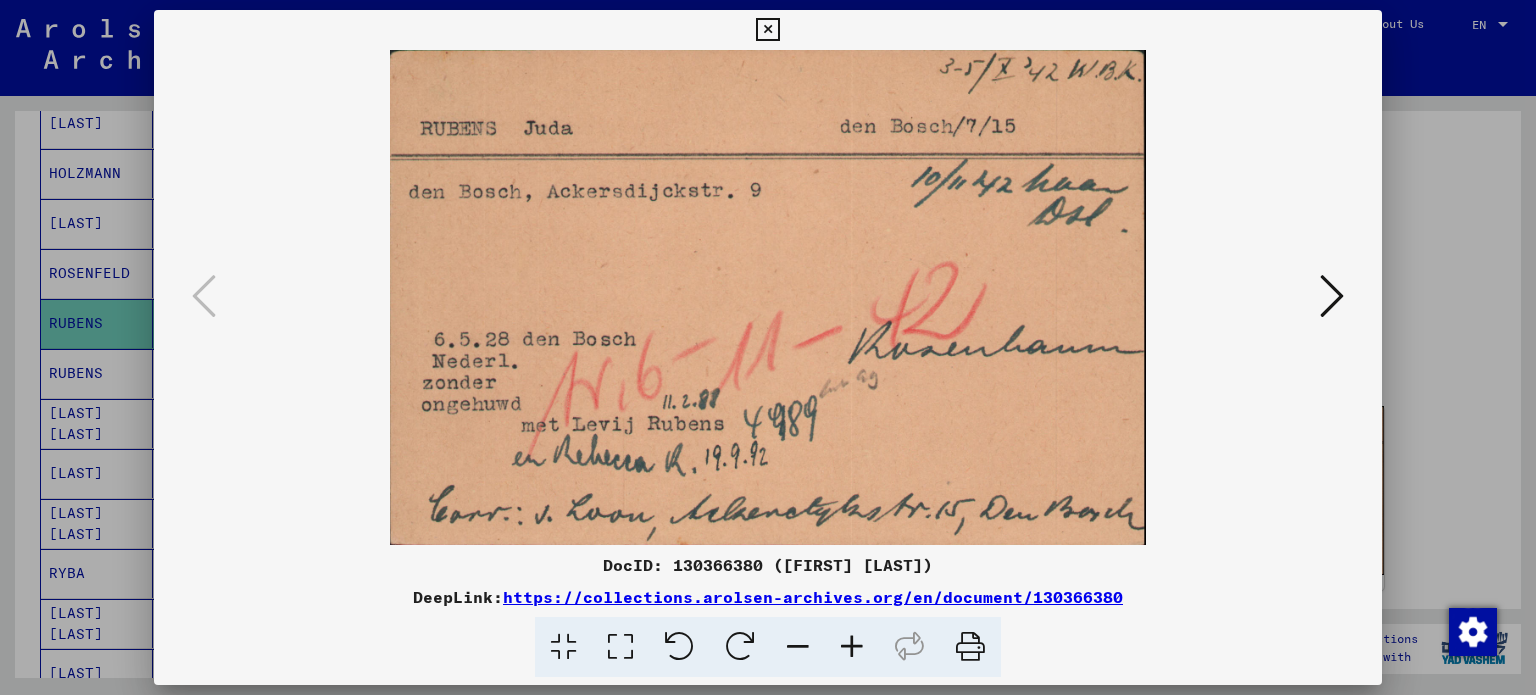 click at bounding box center (767, 30) 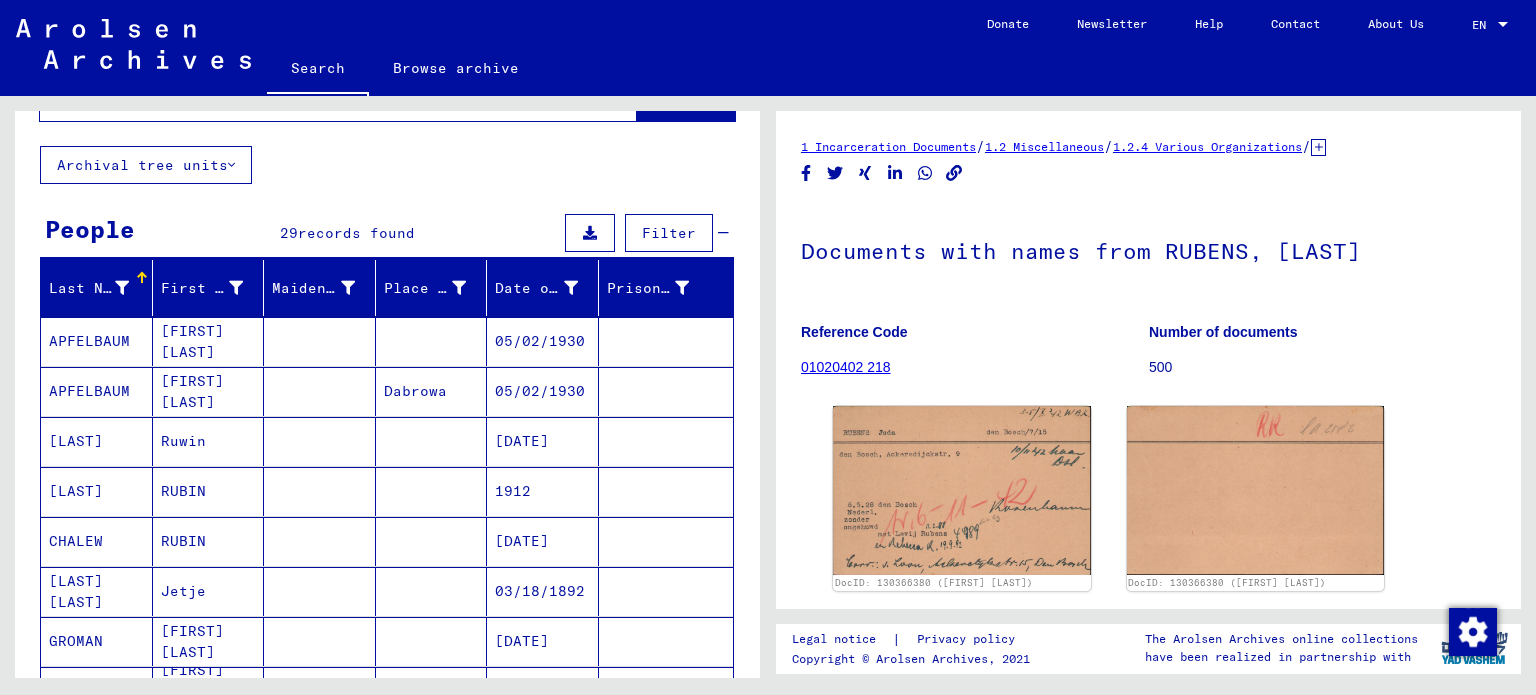 scroll, scrollTop: 0, scrollLeft: 0, axis: both 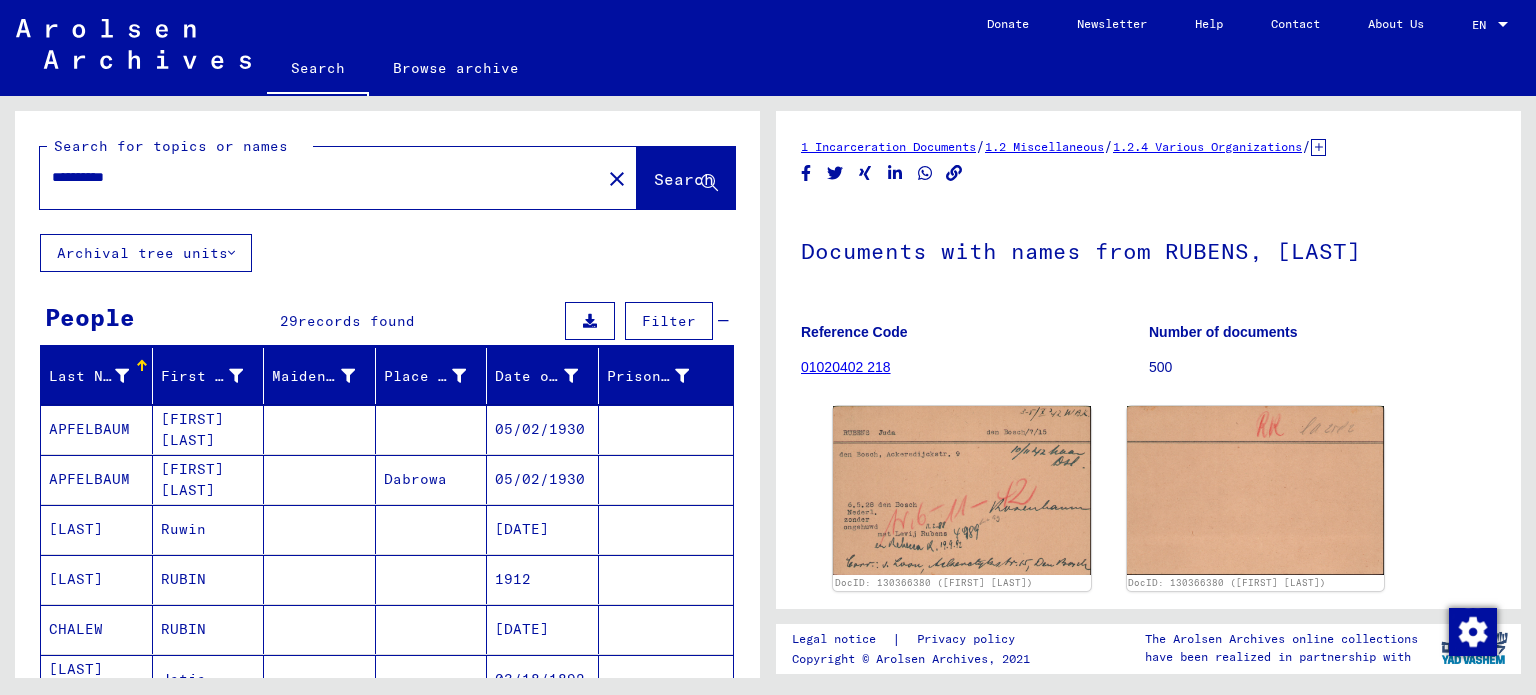 drag, startPoint x: 28, startPoint y: 170, endPoint x: 0, endPoint y: 147, distance: 36.23534 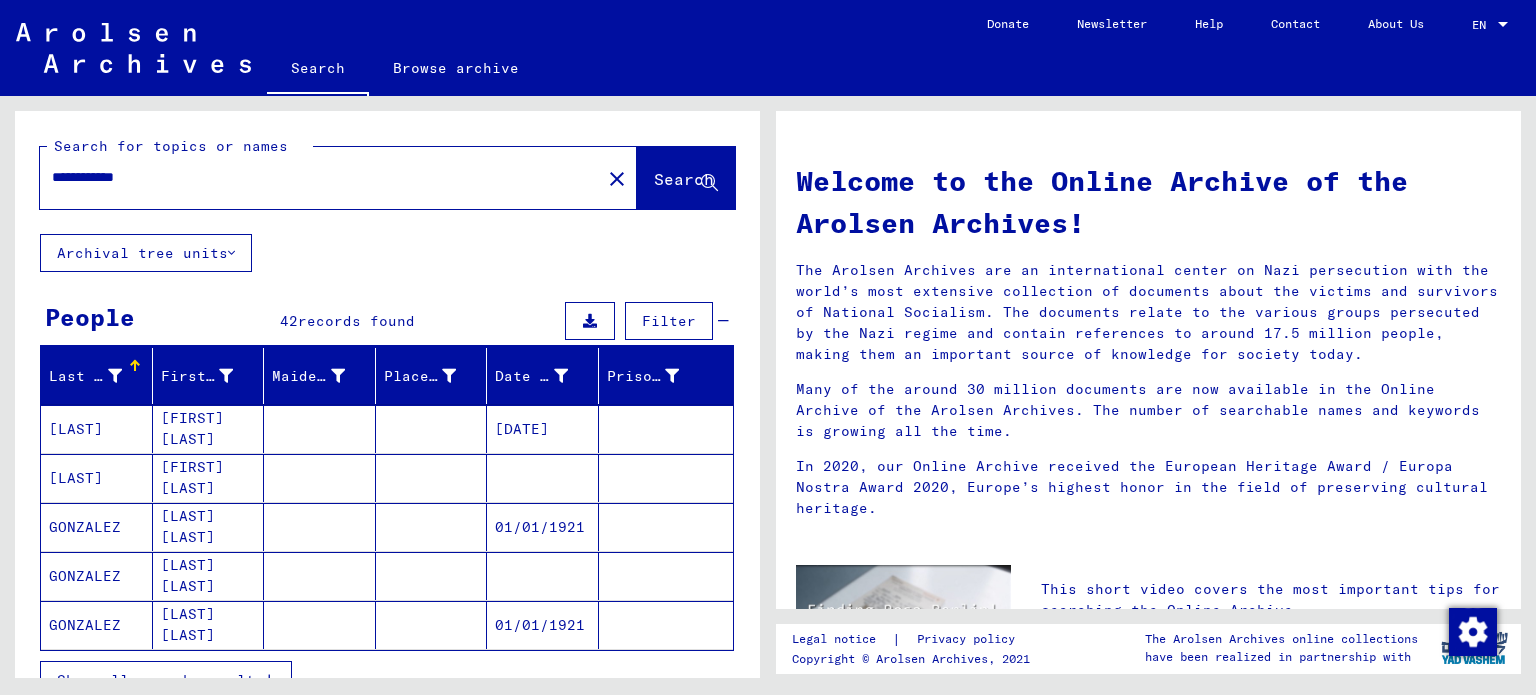 click on "**********" at bounding box center (314, 177) 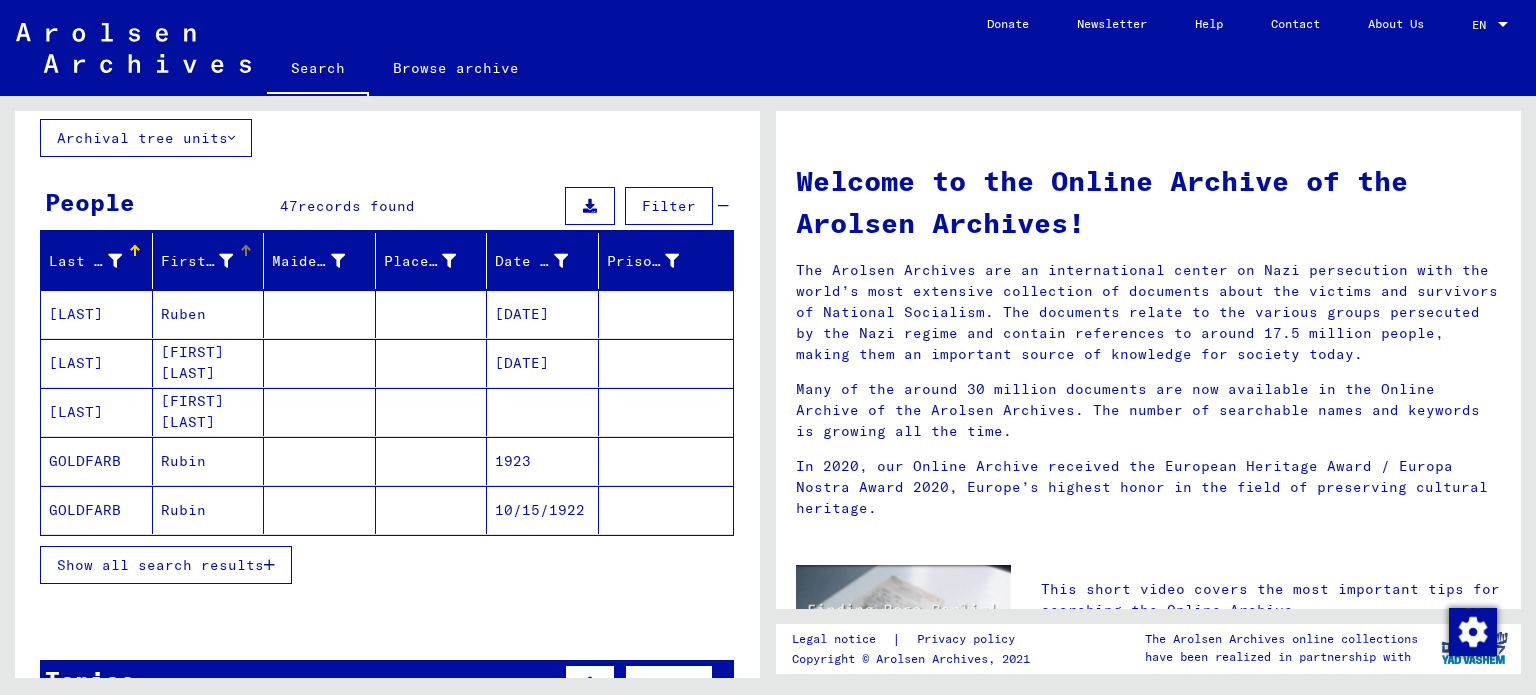 scroll, scrollTop: 200, scrollLeft: 0, axis: vertical 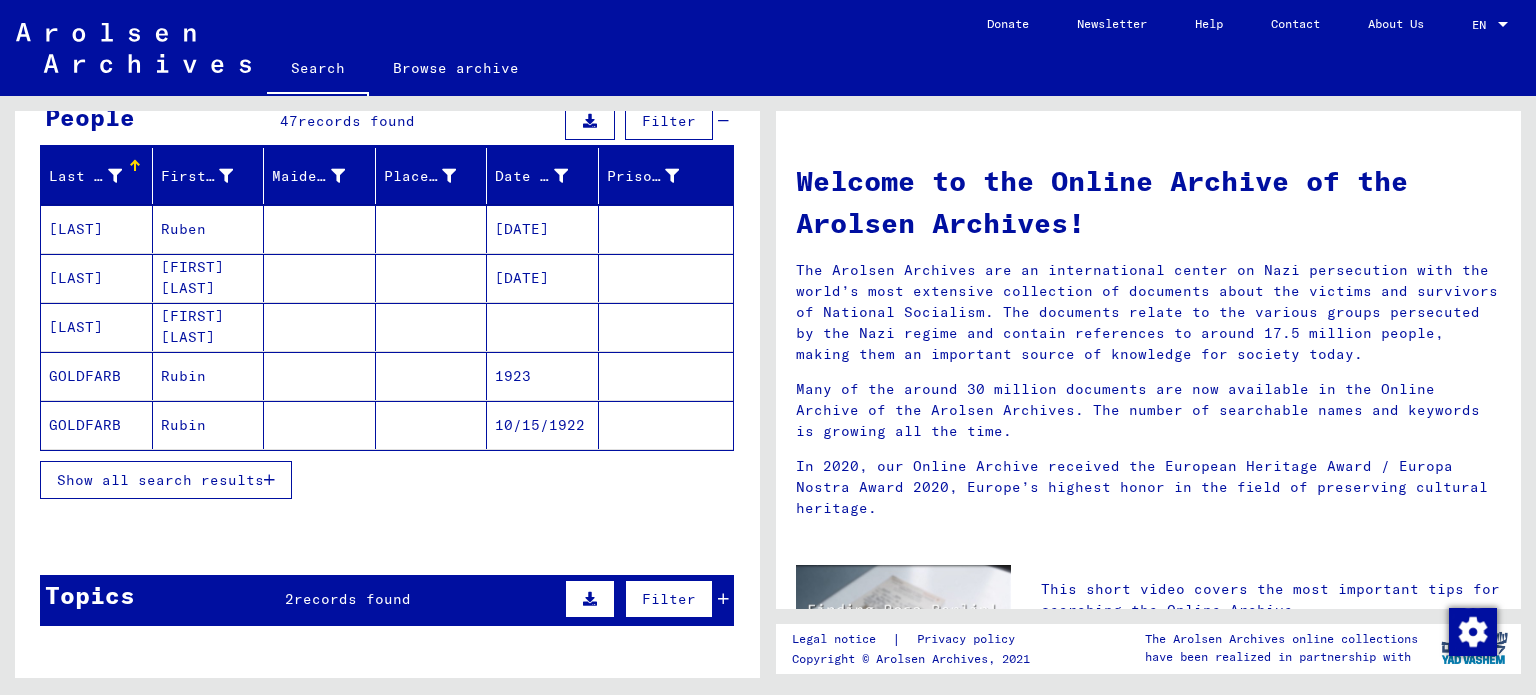 click on "Show all search results" at bounding box center (160, 480) 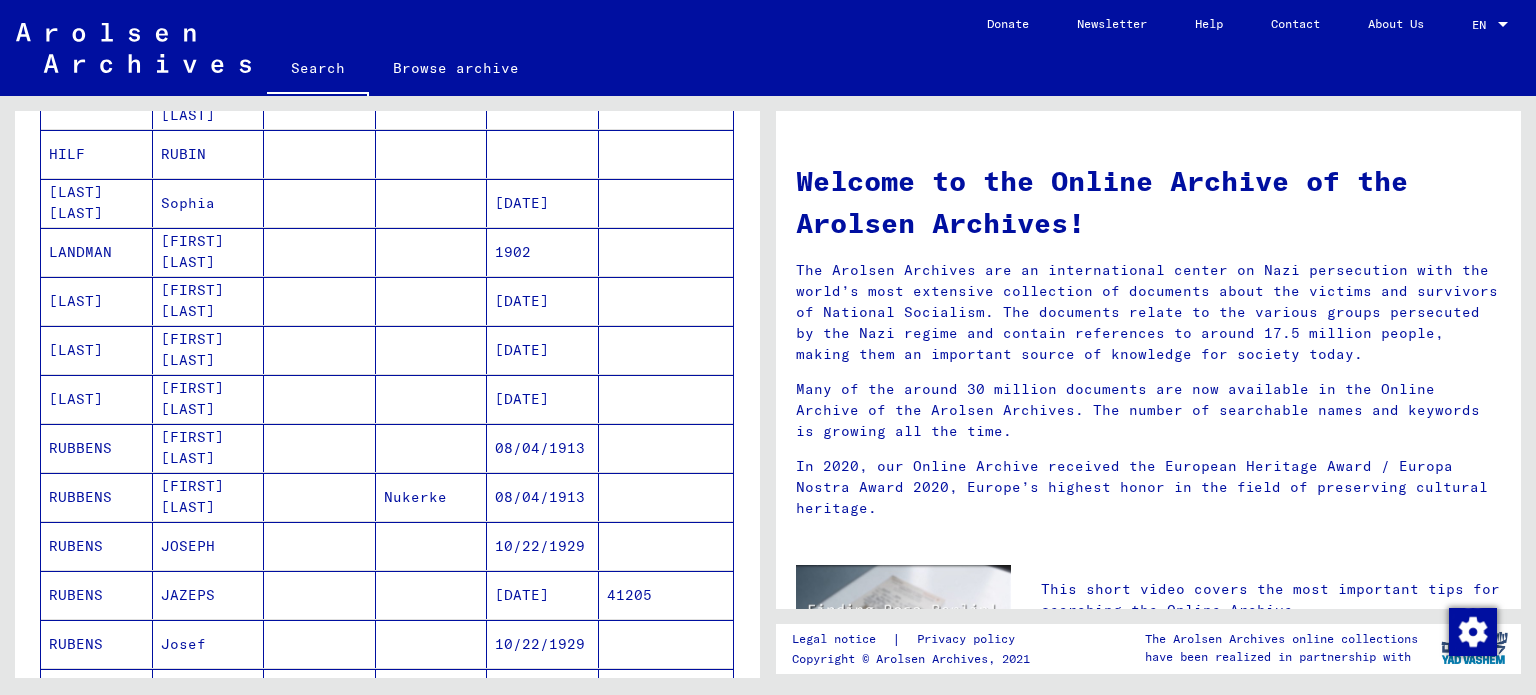scroll, scrollTop: 800, scrollLeft: 0, axis: vertical 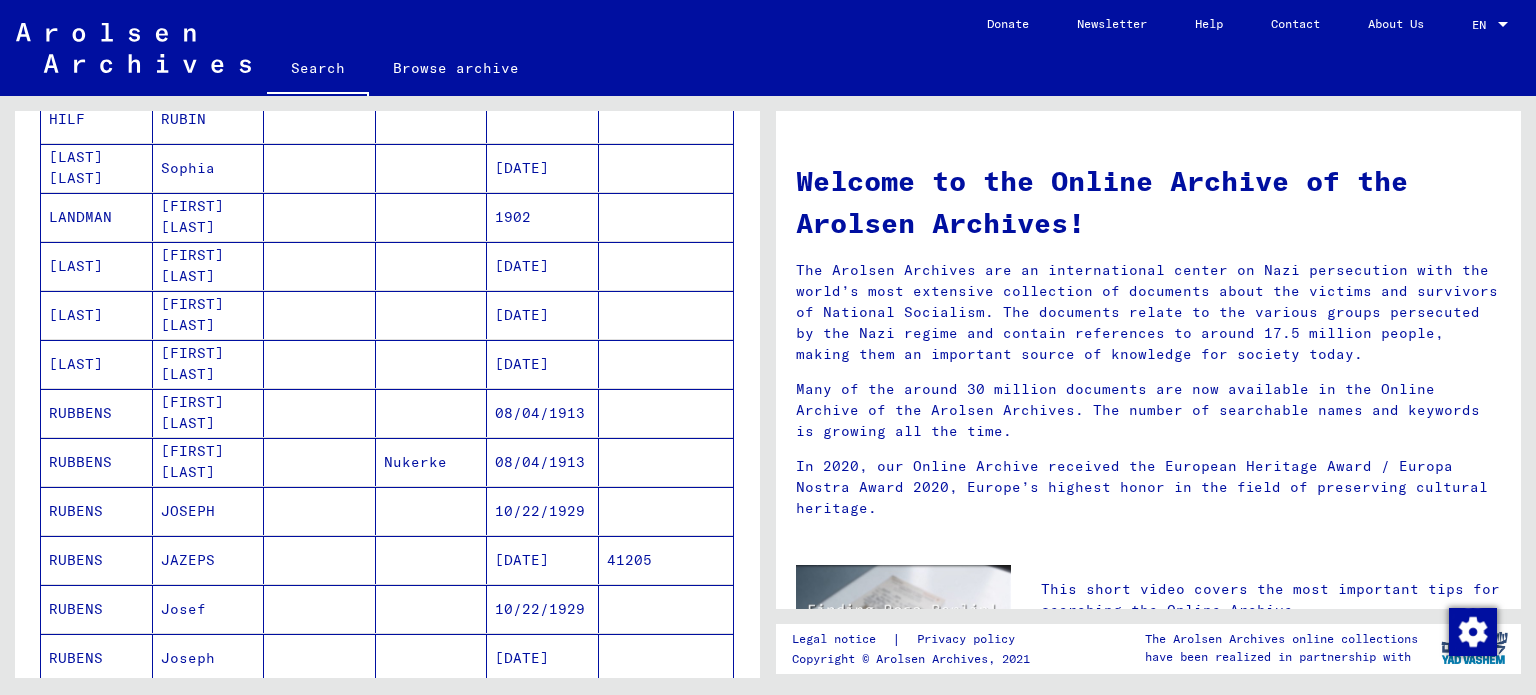 click on "JOSEPH" at bounding box center [209, 560] 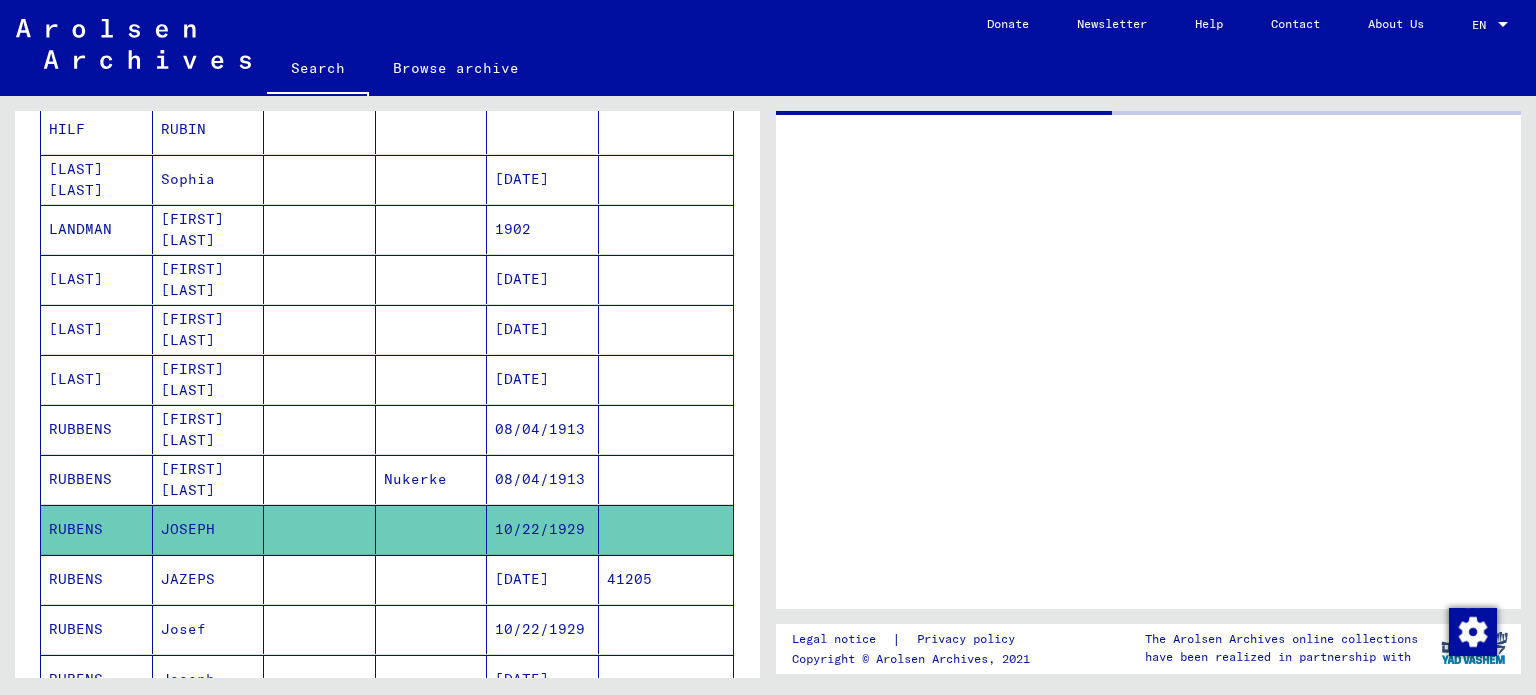 scroll, scrollTop: 808, scrollLeft: 0, axis: vertical 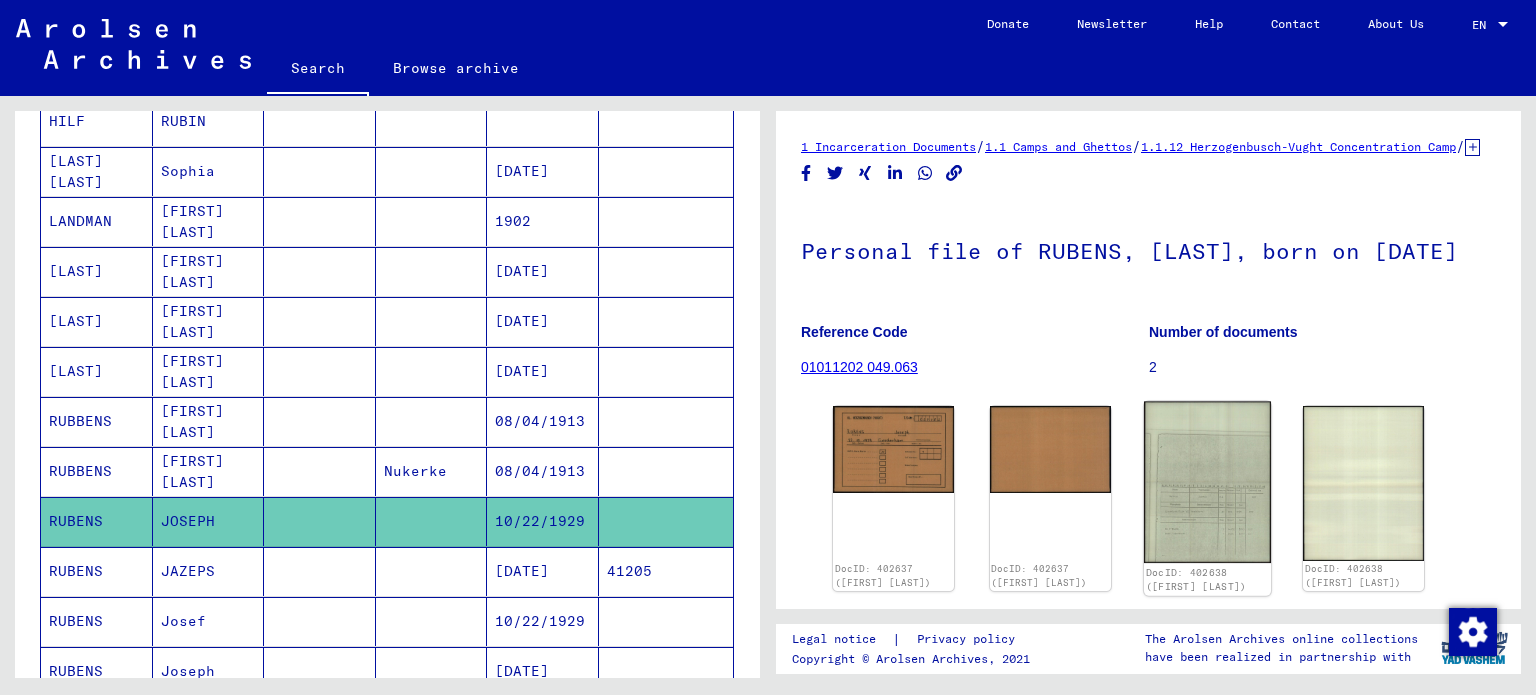 click 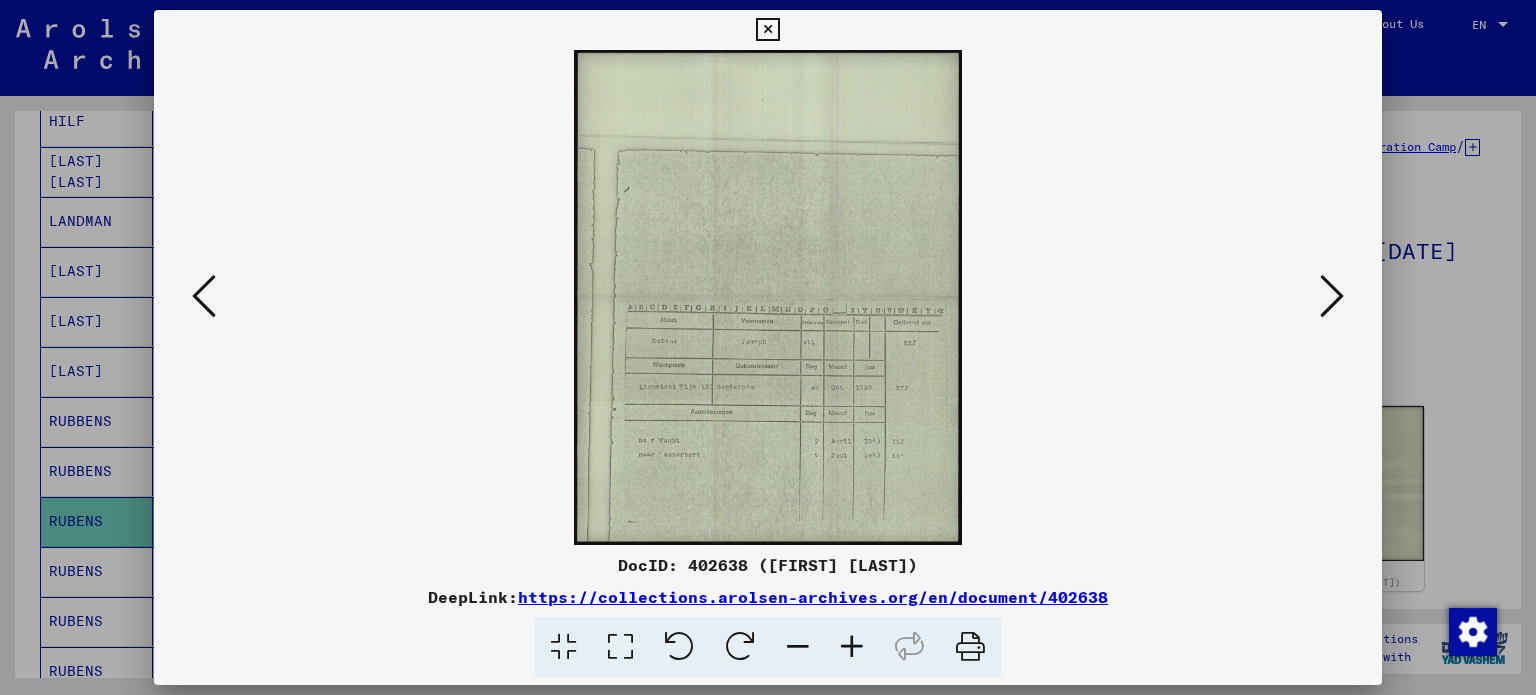 click at bounding box center [852, 647] 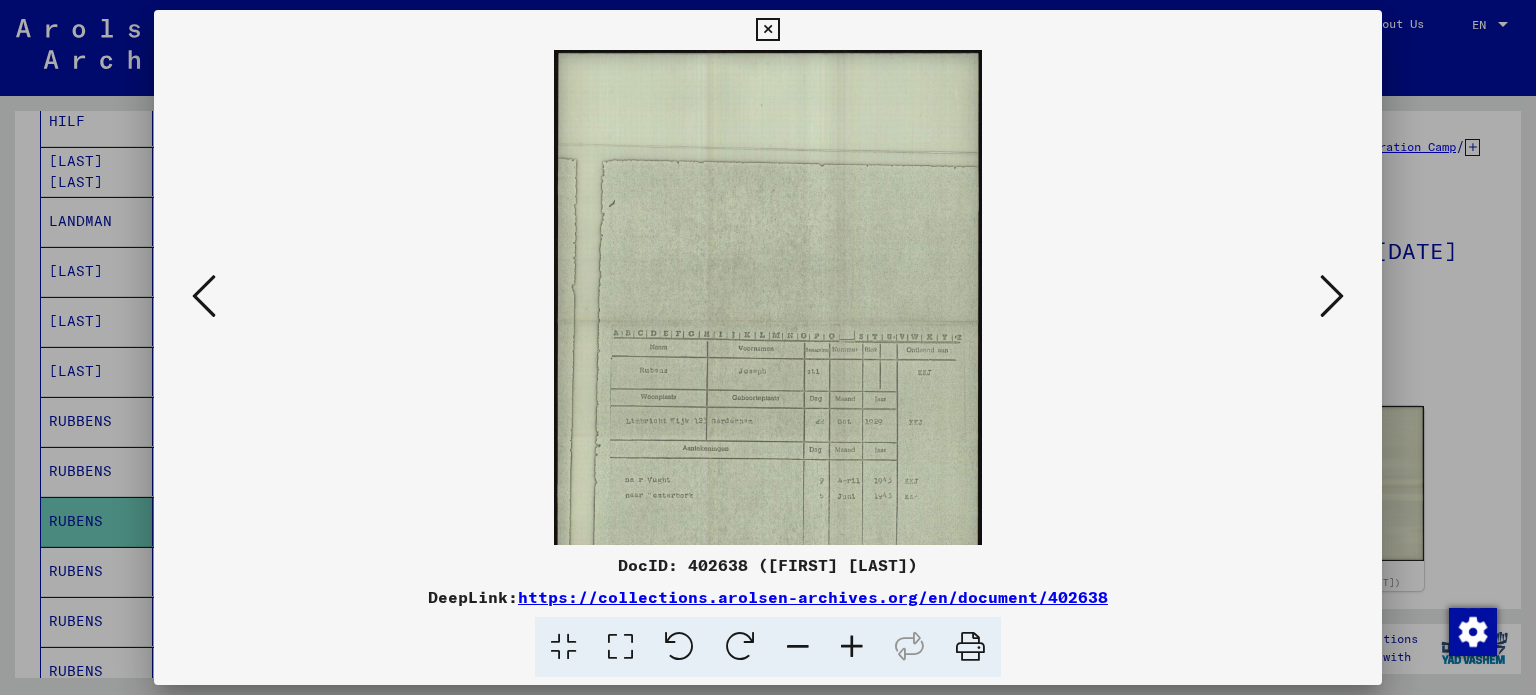 click at bounding box center [852, 647] 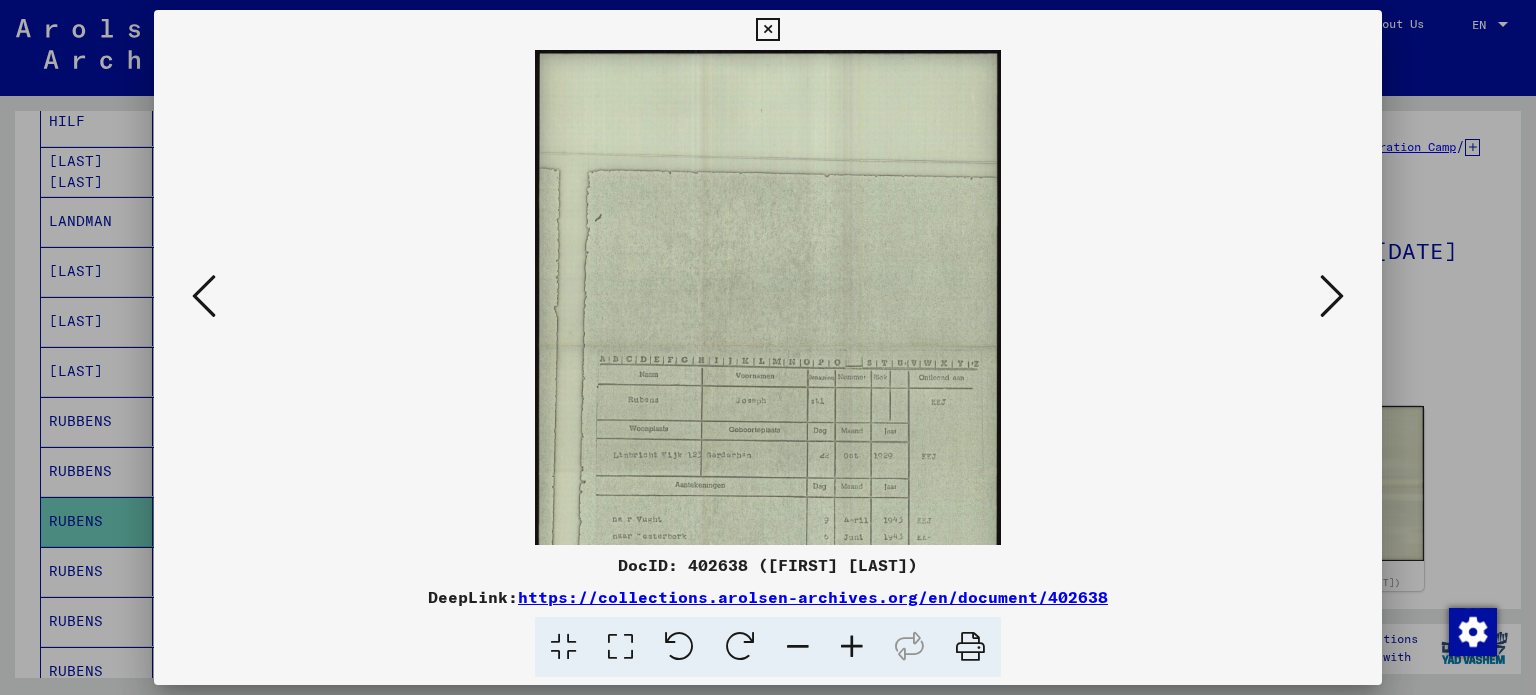 click at bounding box center (852, 647) 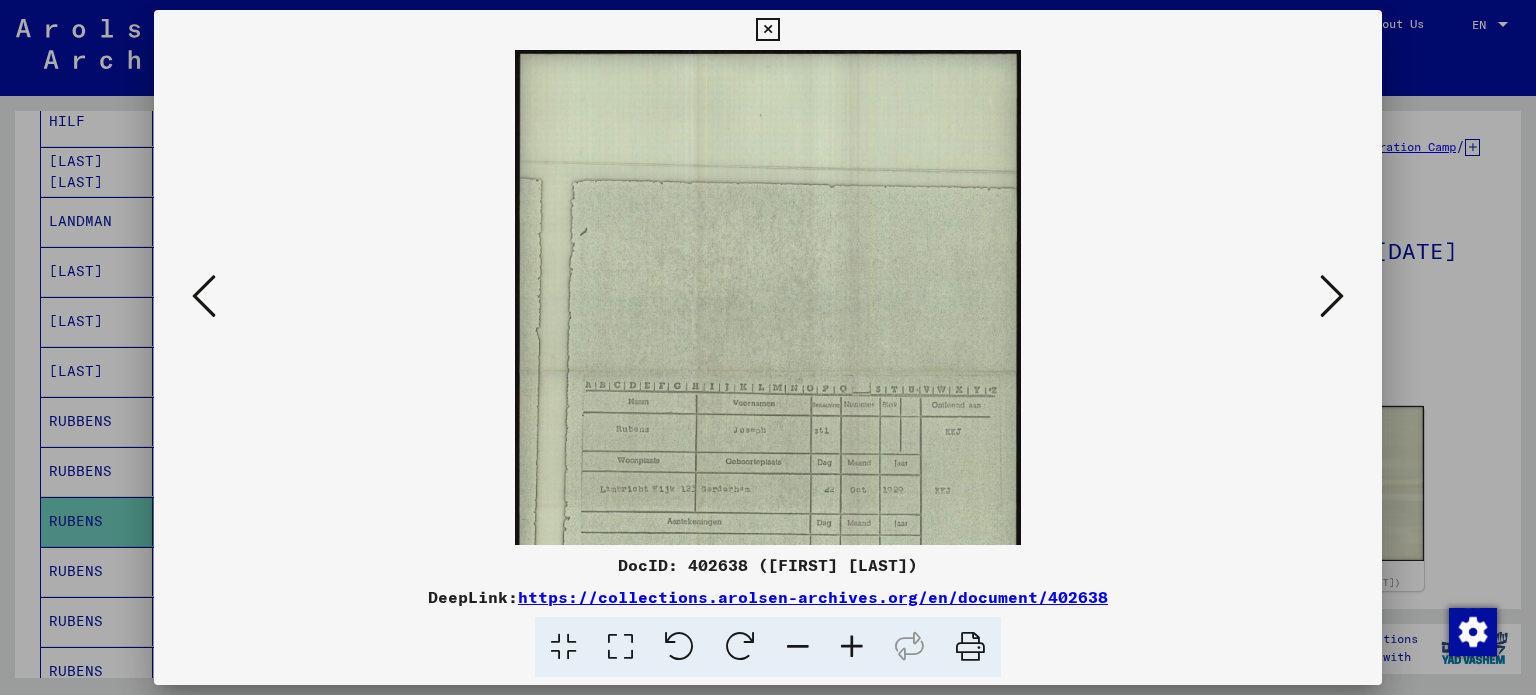 click at bounding box center [852, 647] 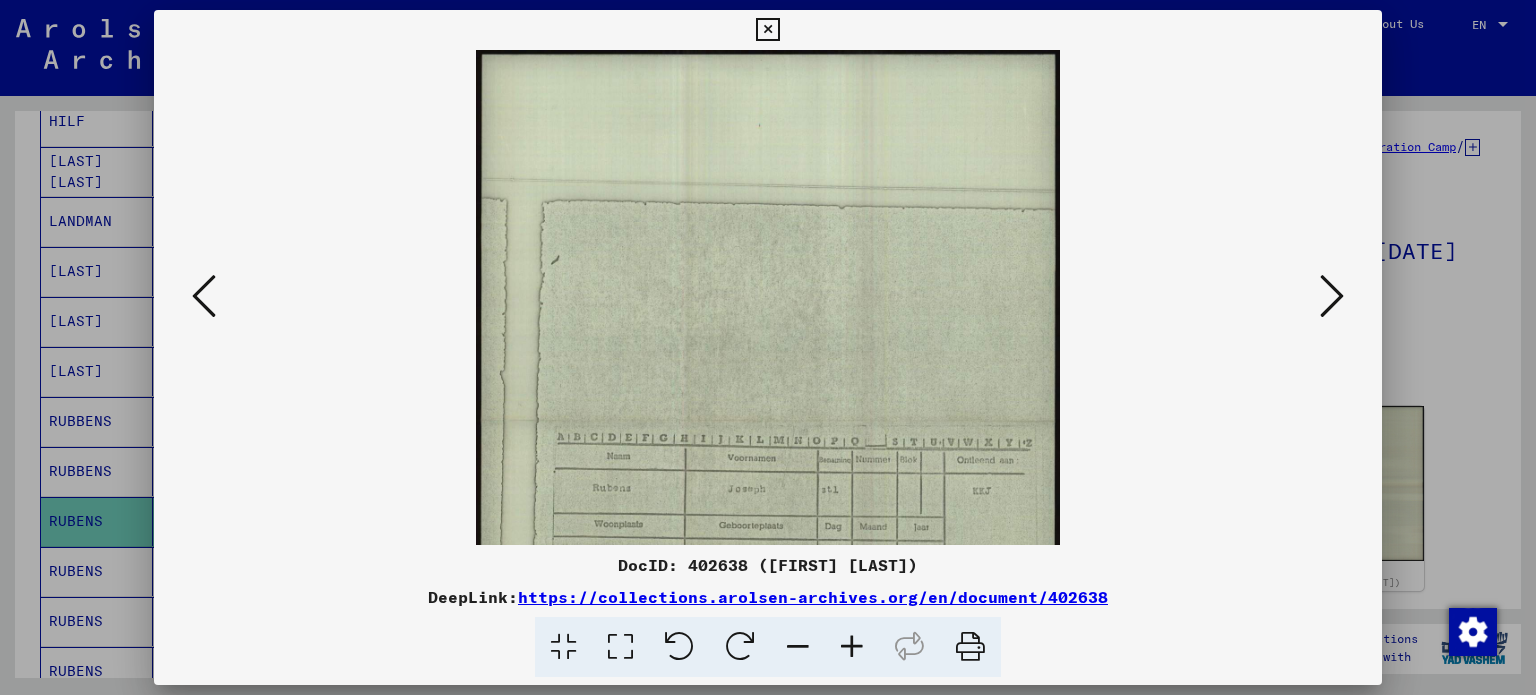click at bounding box center [852, 647] 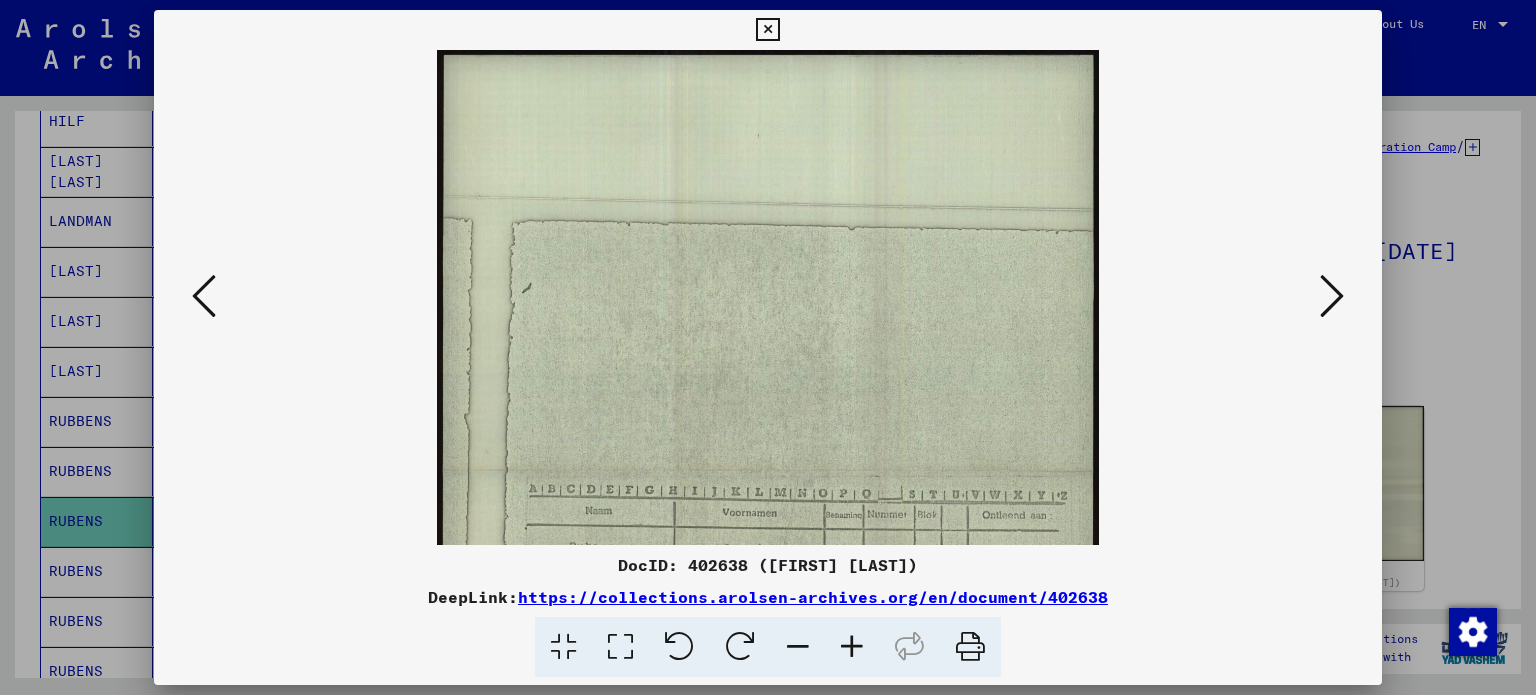 click at bounding box center (852, 647) 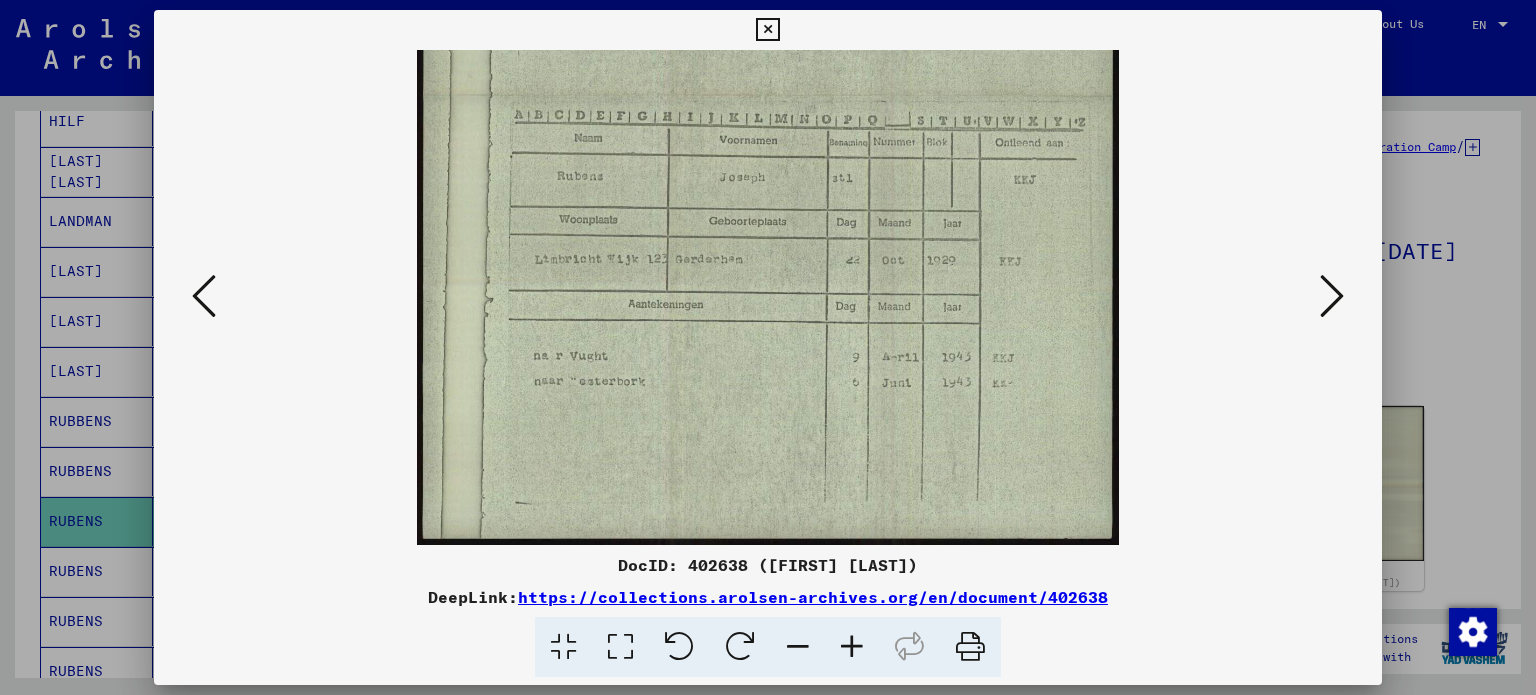 drag, startPoint x: 804, startPoint y: 453, endPoint x: 804, endPoint y: -109, distance: 562 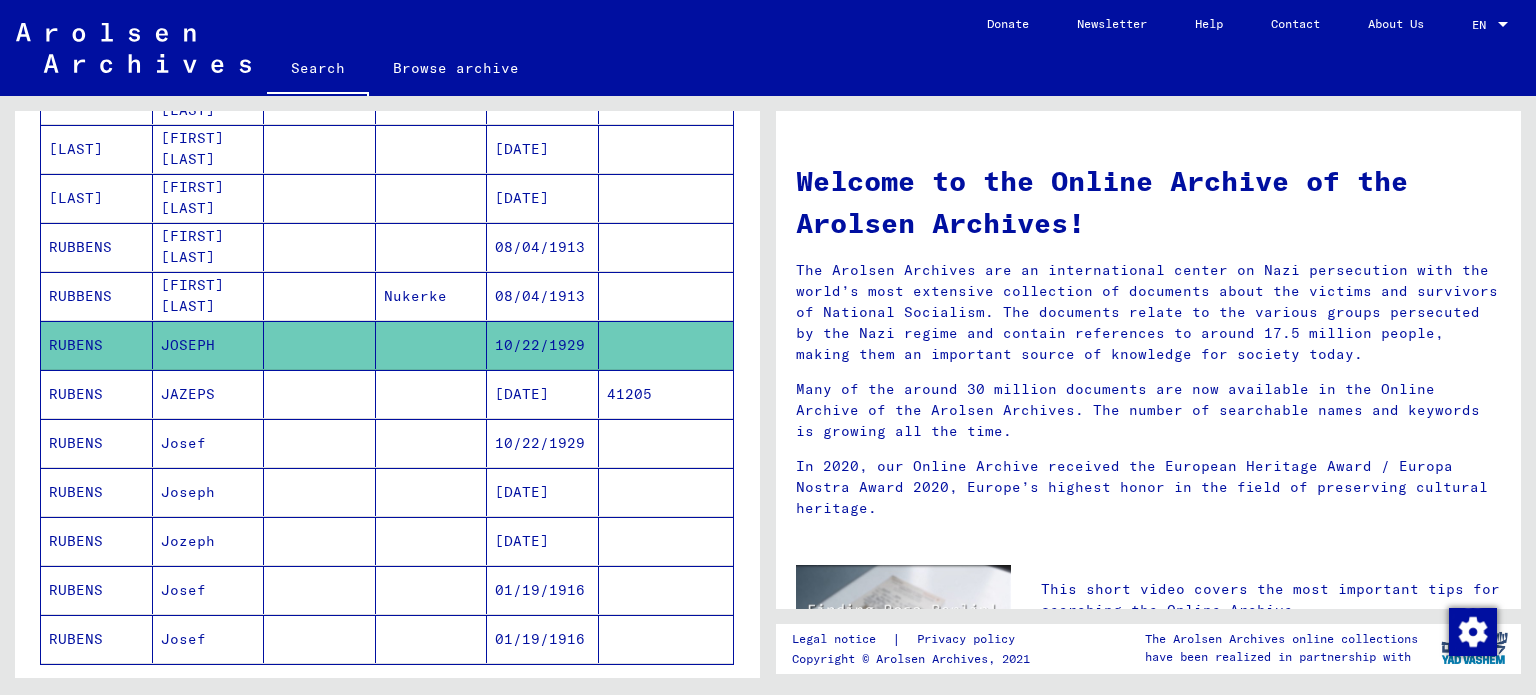 scroll, scrollTop: 1000, scrollLeft: 0, axis: vertical 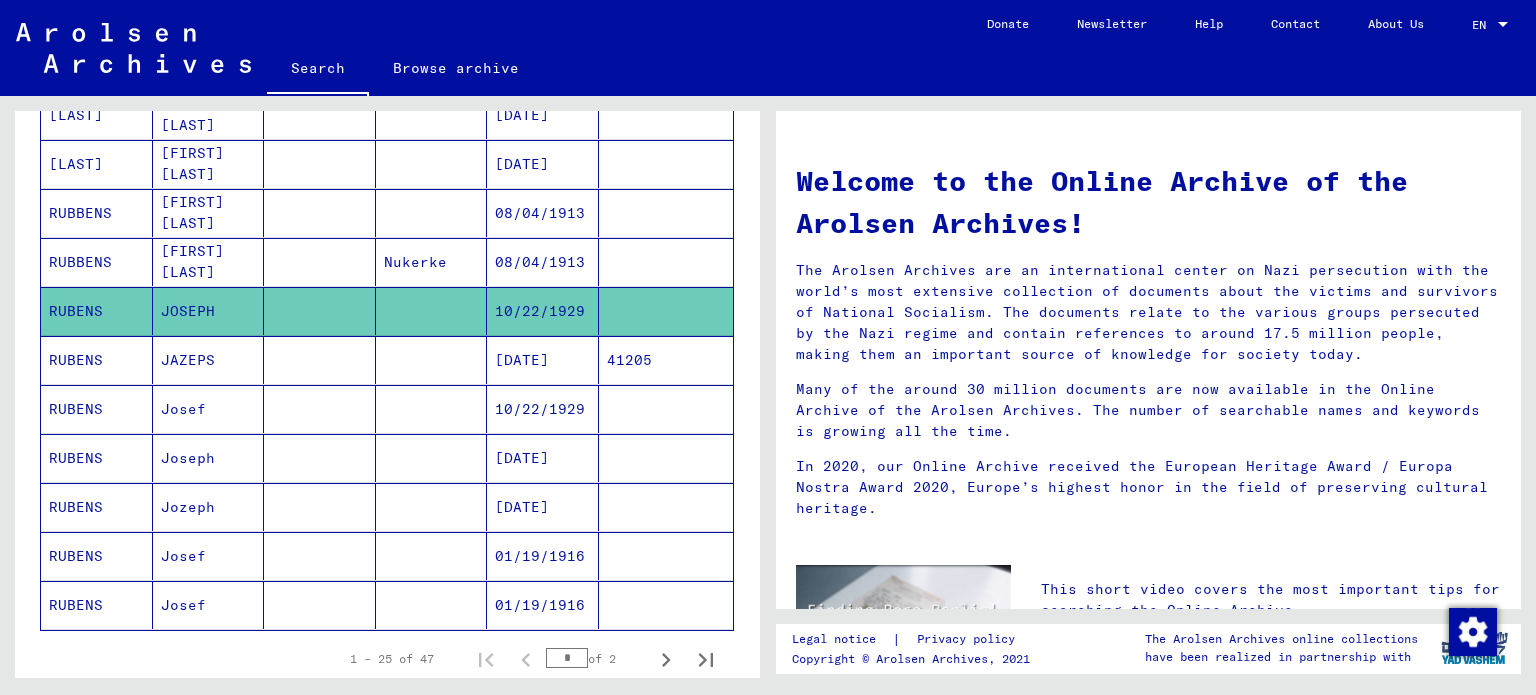 click on "Josef" at bounding box center (209, 605) 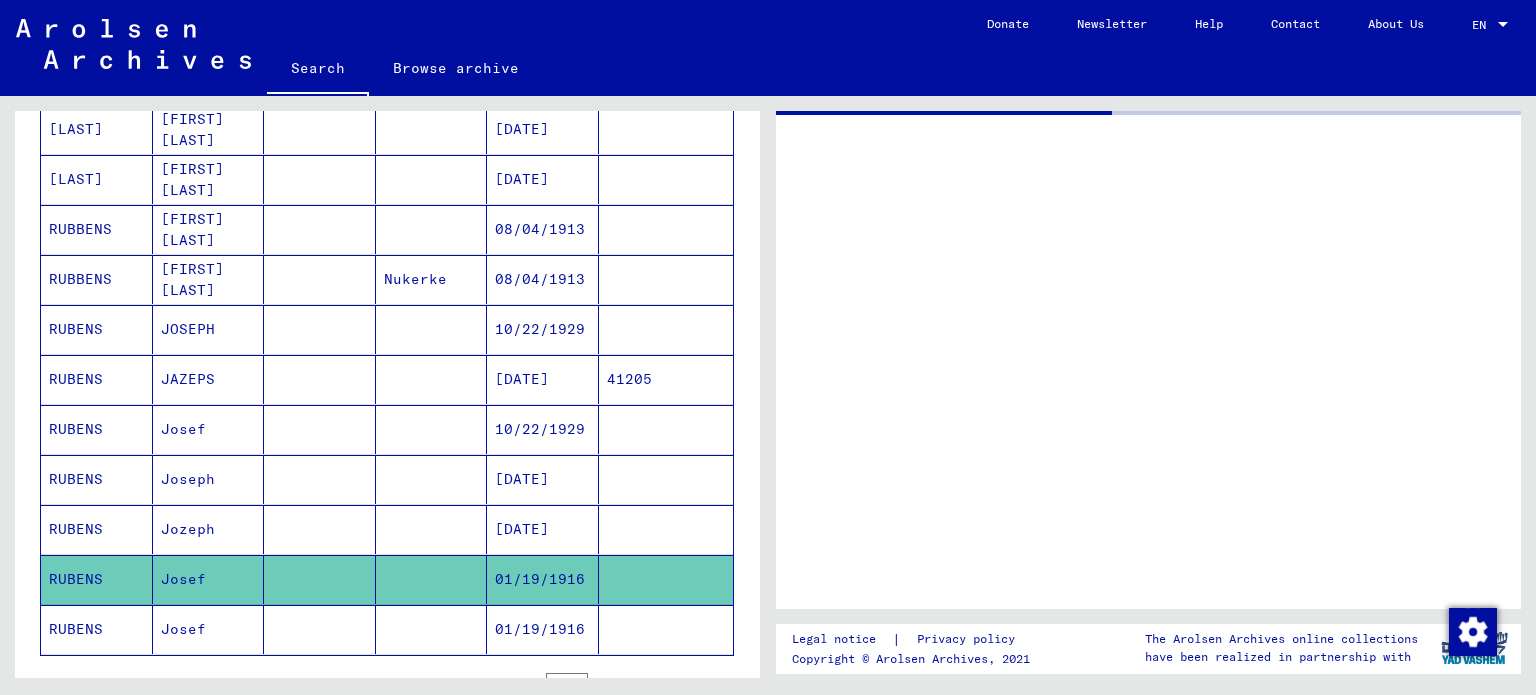 scroll, scrollTop: 1012, scrollLeft: 0, axis: vertical 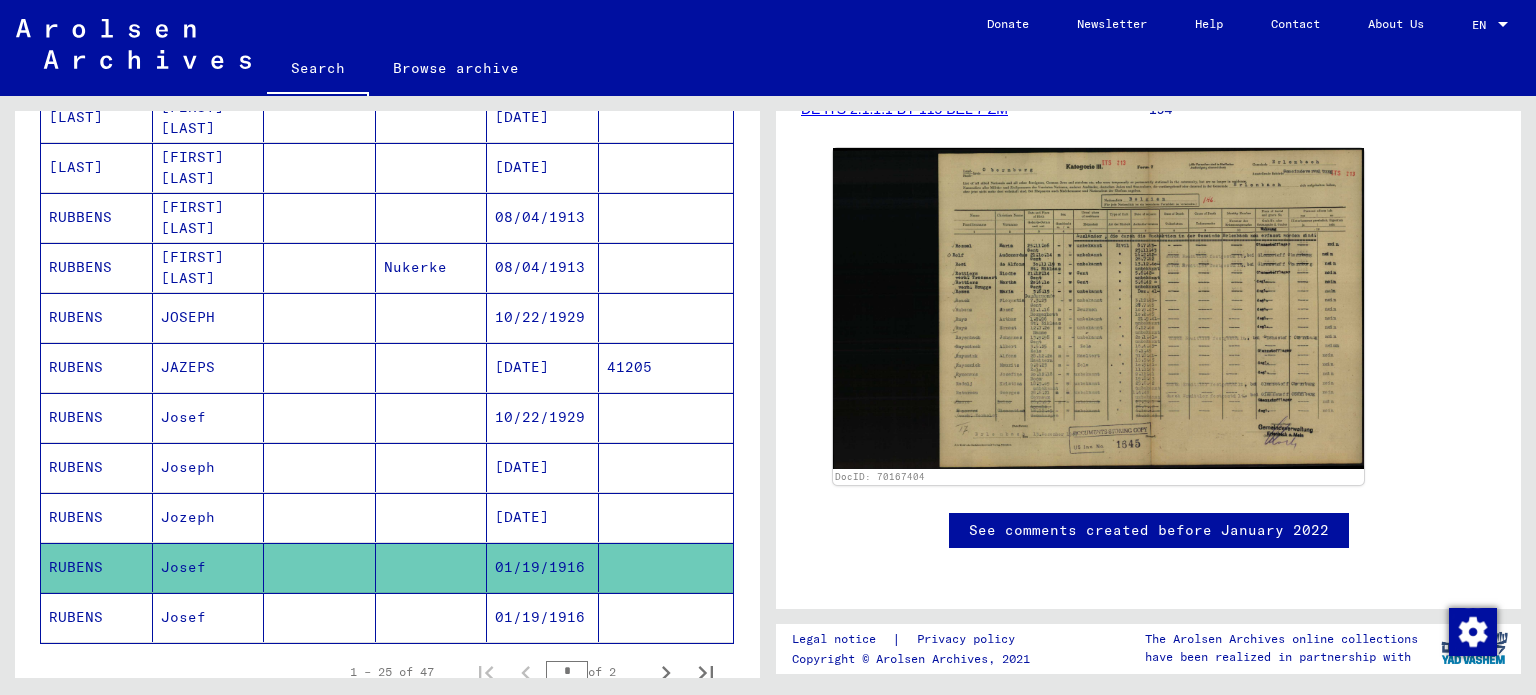 click on "01/19/1916" 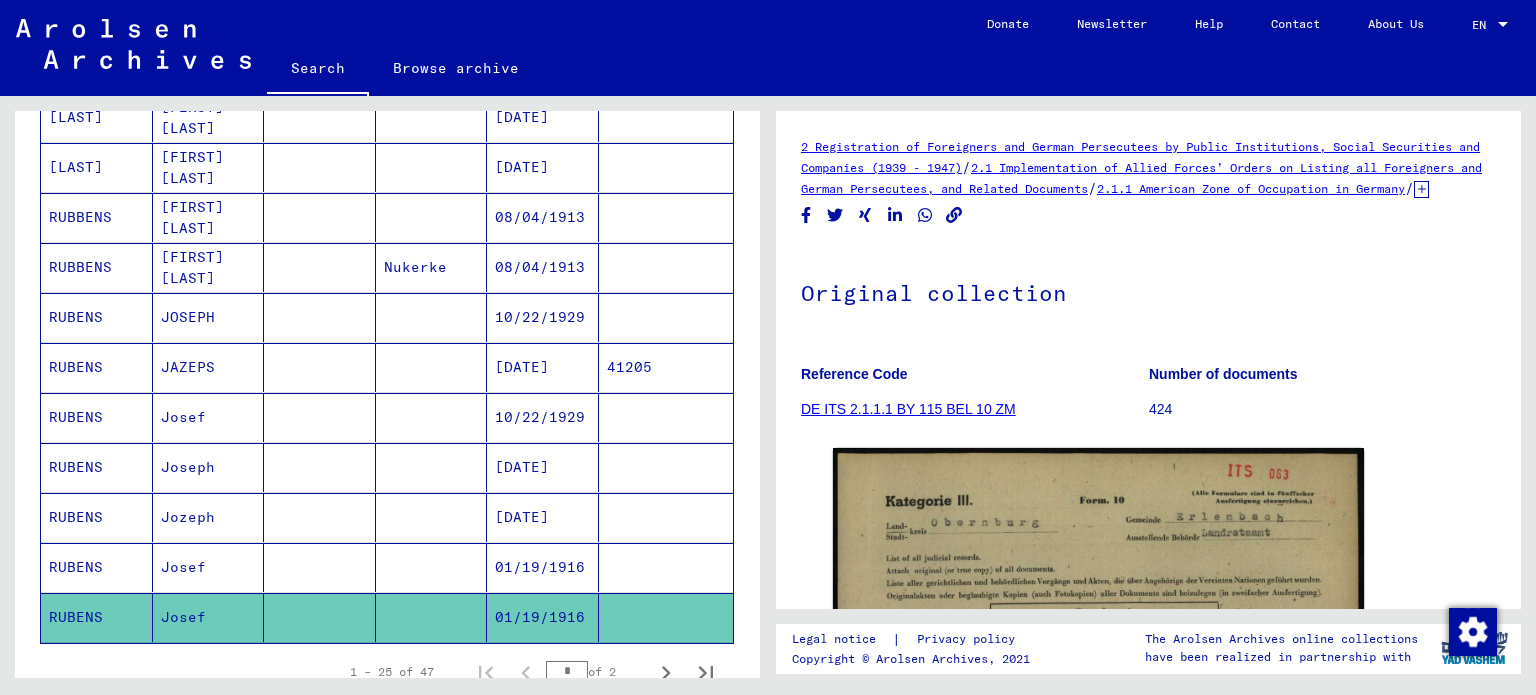 scroll, scrollTop: 0, scrollLeft: 0, axis: both 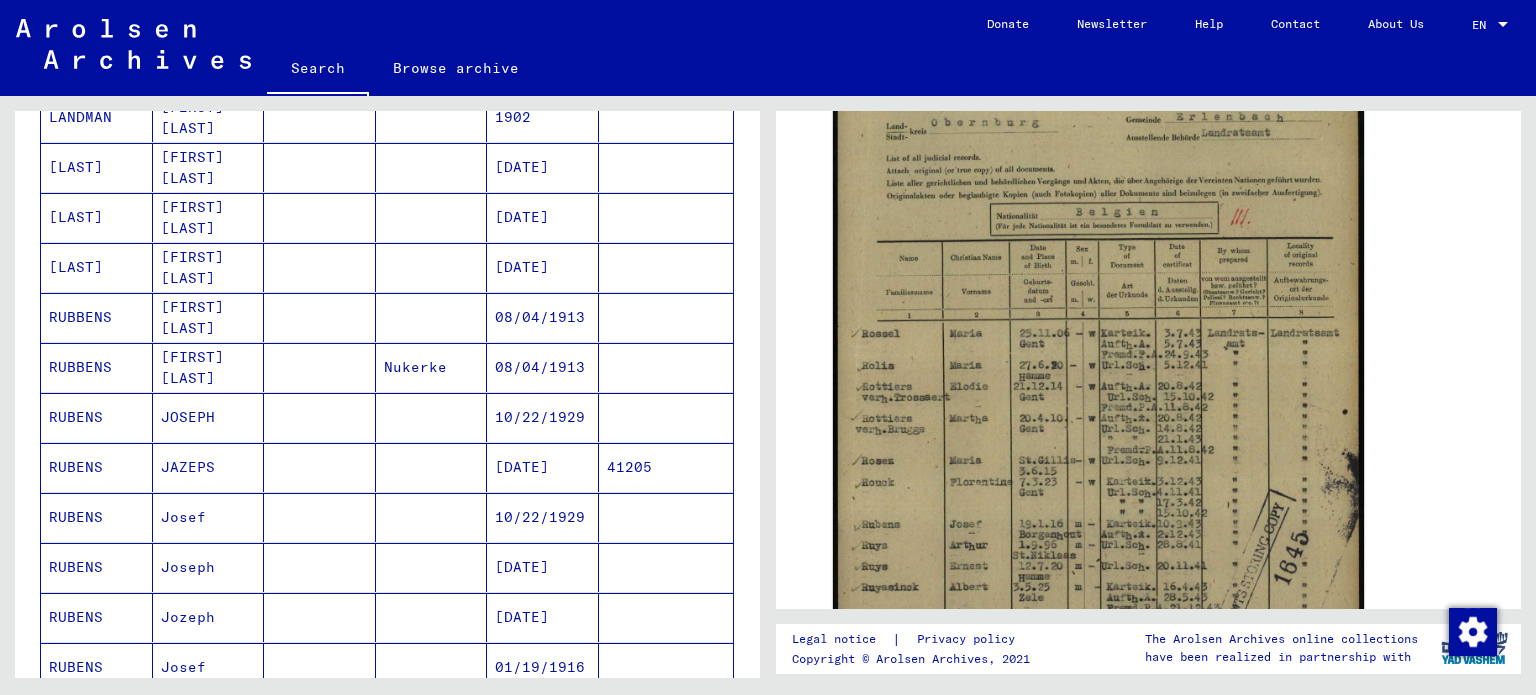 click on "10/22/1929" at bounding box center (543, 467) 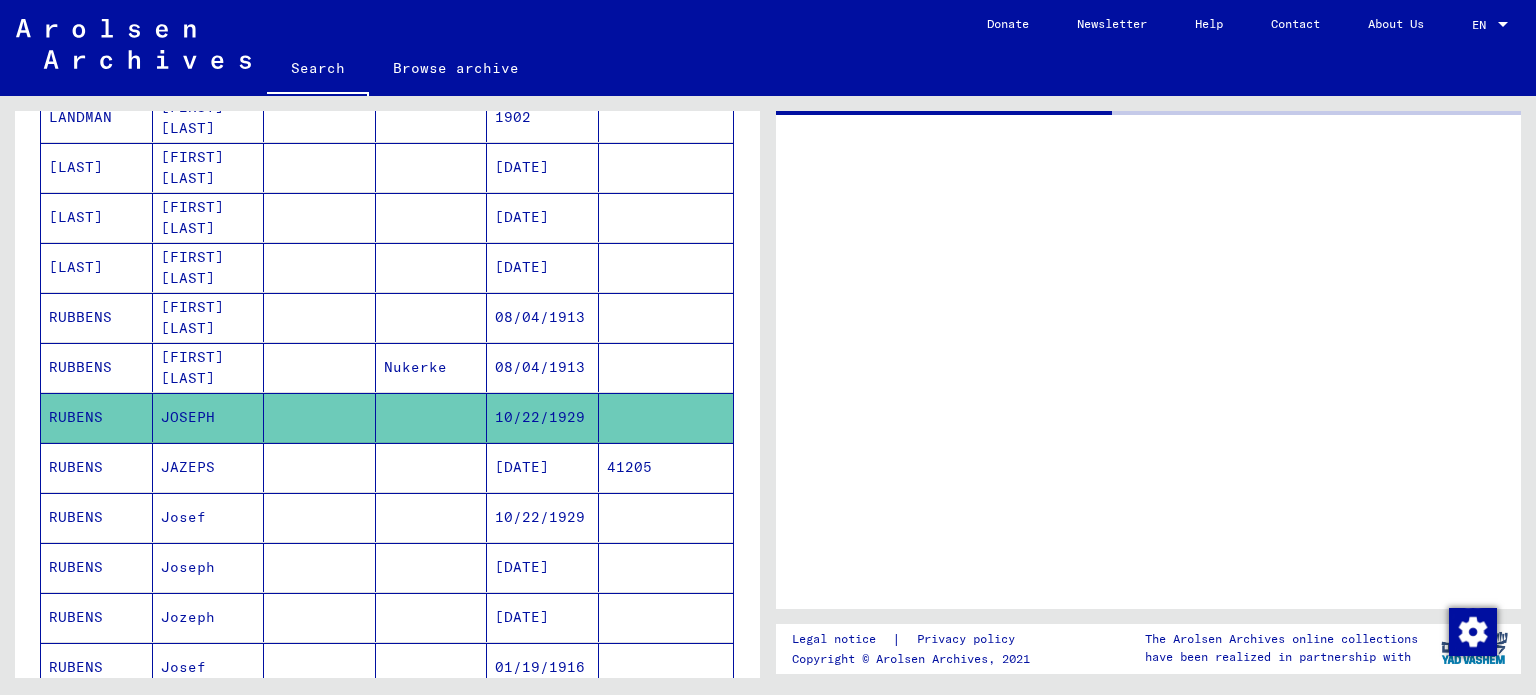 scroll, scrollTop: 0, scrollLeft: 0, axis: both 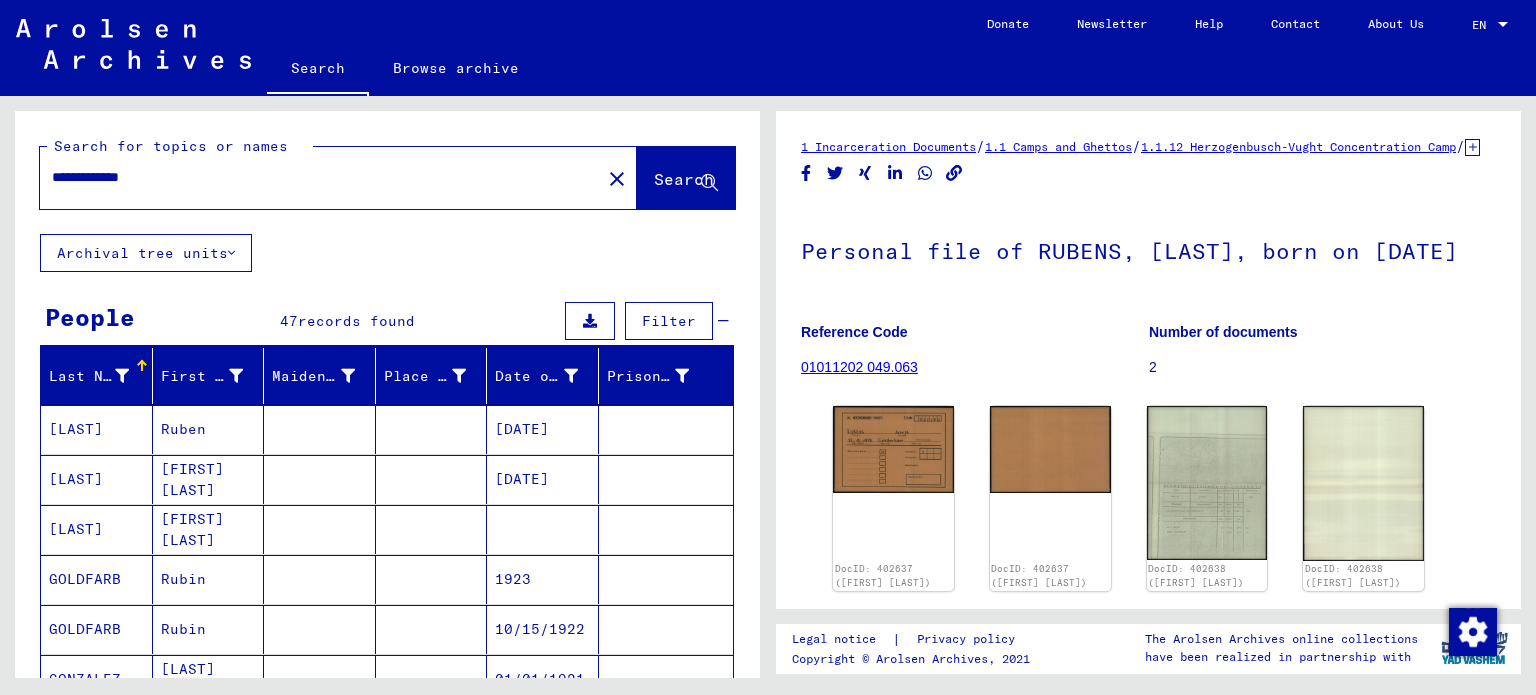 drag, startPoint x: 103, startPoint y: 183, endPoint x: 0, endPoint y: 163, distance: 104.92378 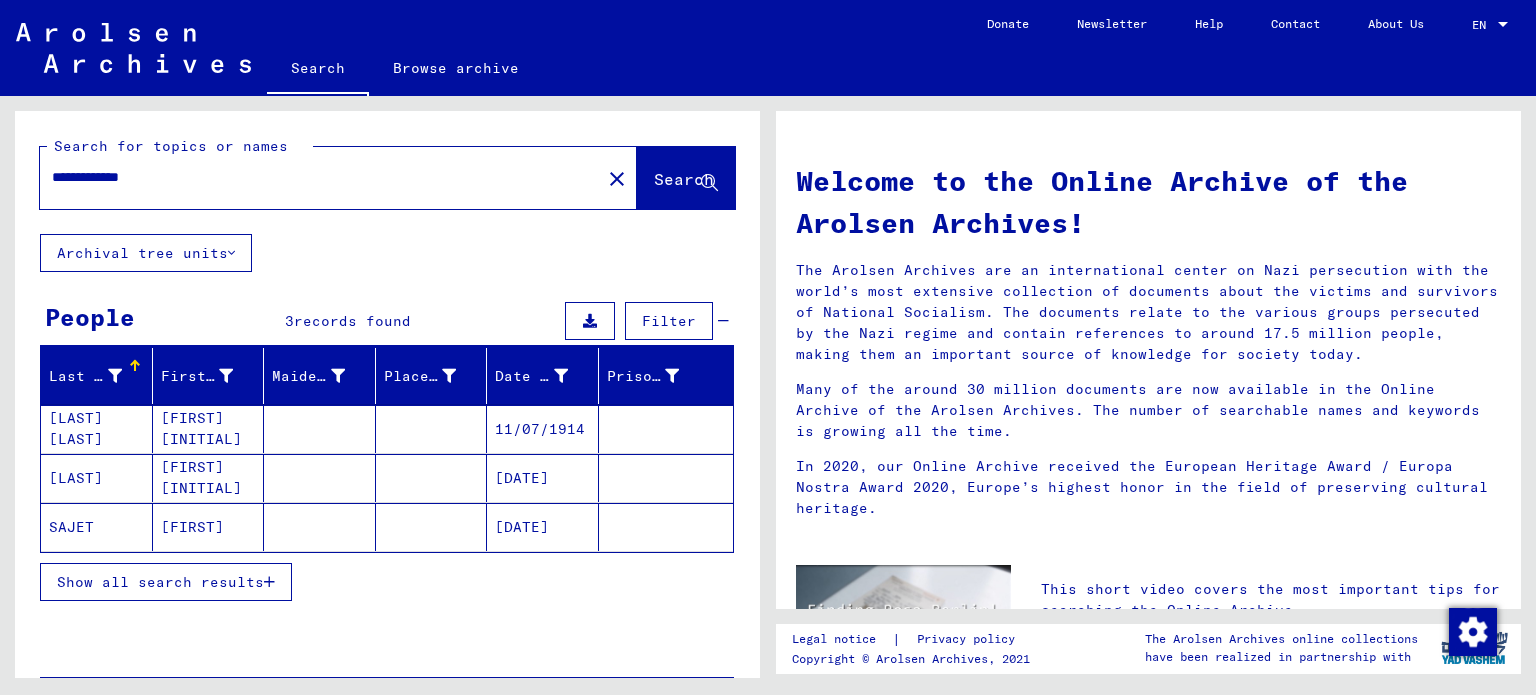 click on "[FIRST] [INITIAL]" at bounding box center [209, 478] 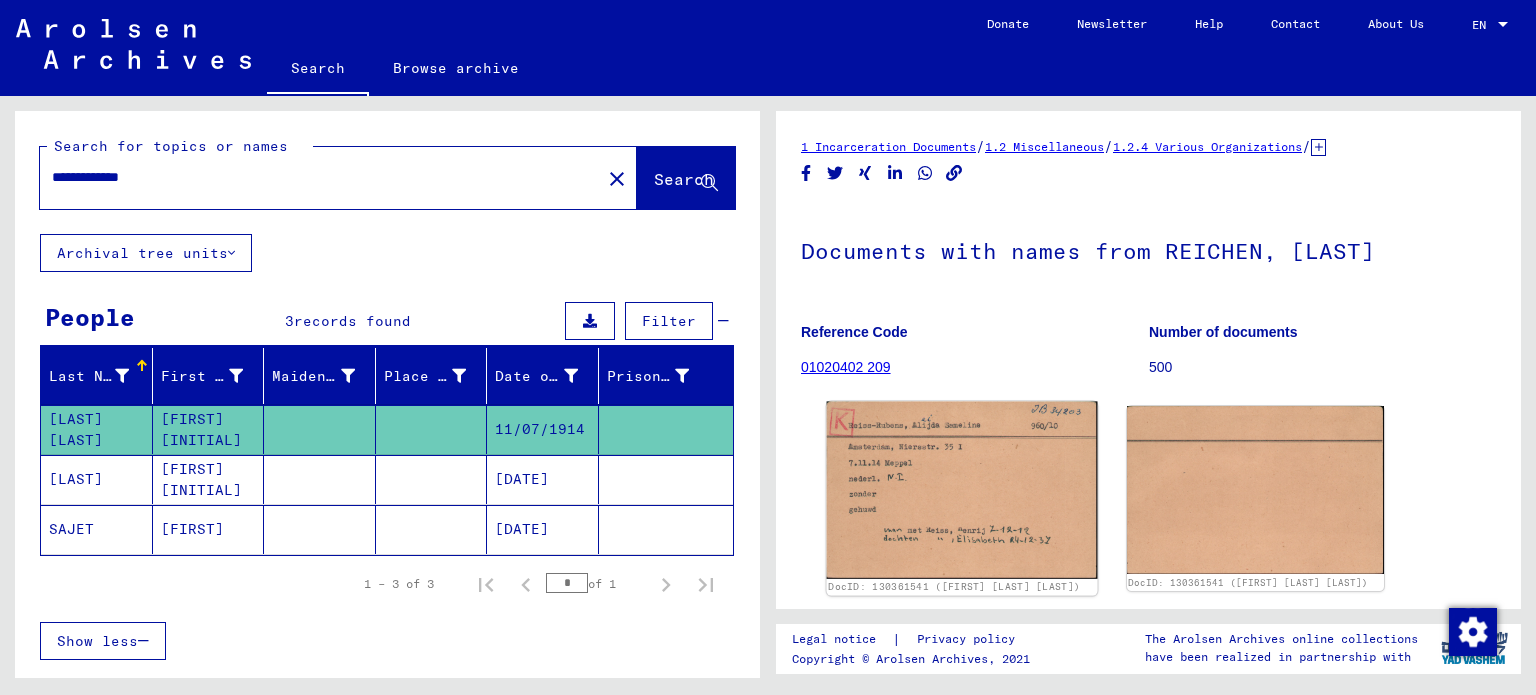 scroll, scrollTop: 0, scrollLeft: 0, axis: both 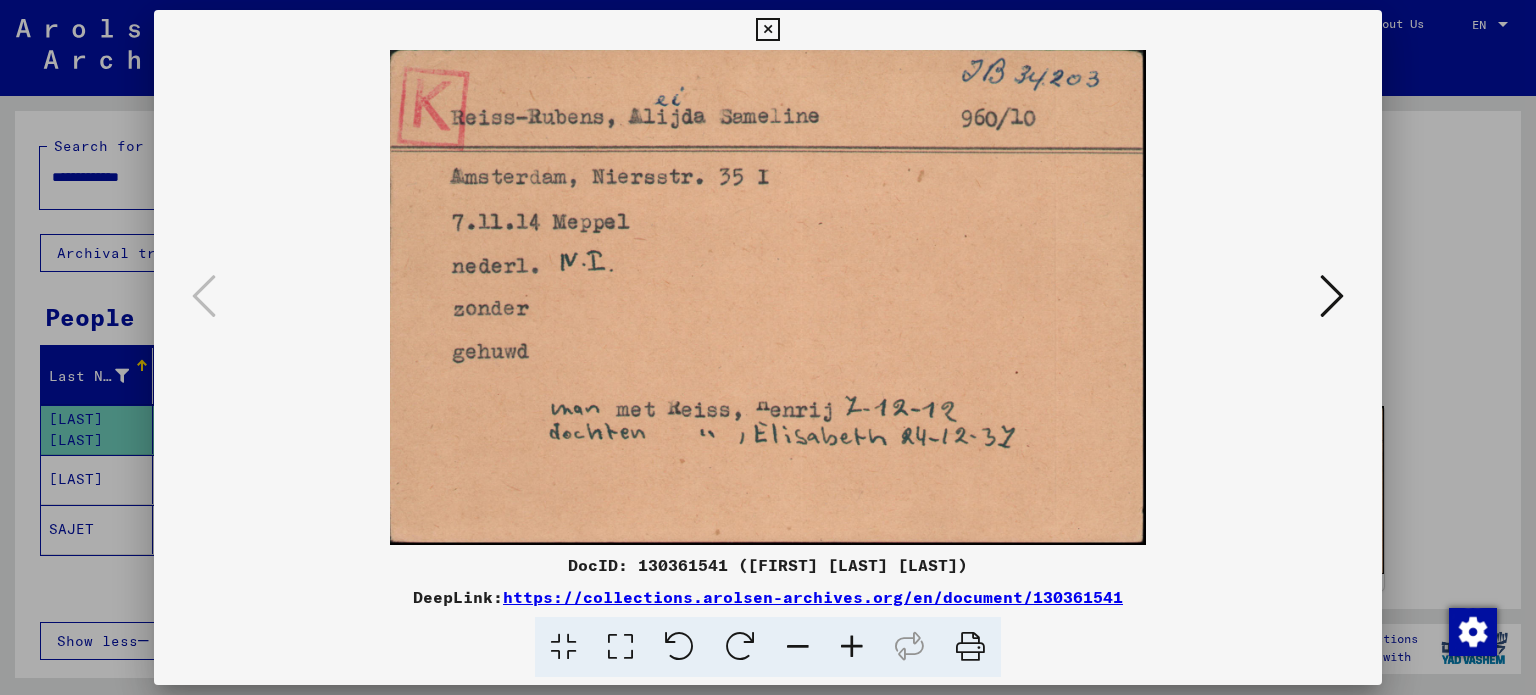 drag, startPoint x: 653, startPoint y: 232, endPoint x: 667, endPoint y: 240, distance: 16.124516 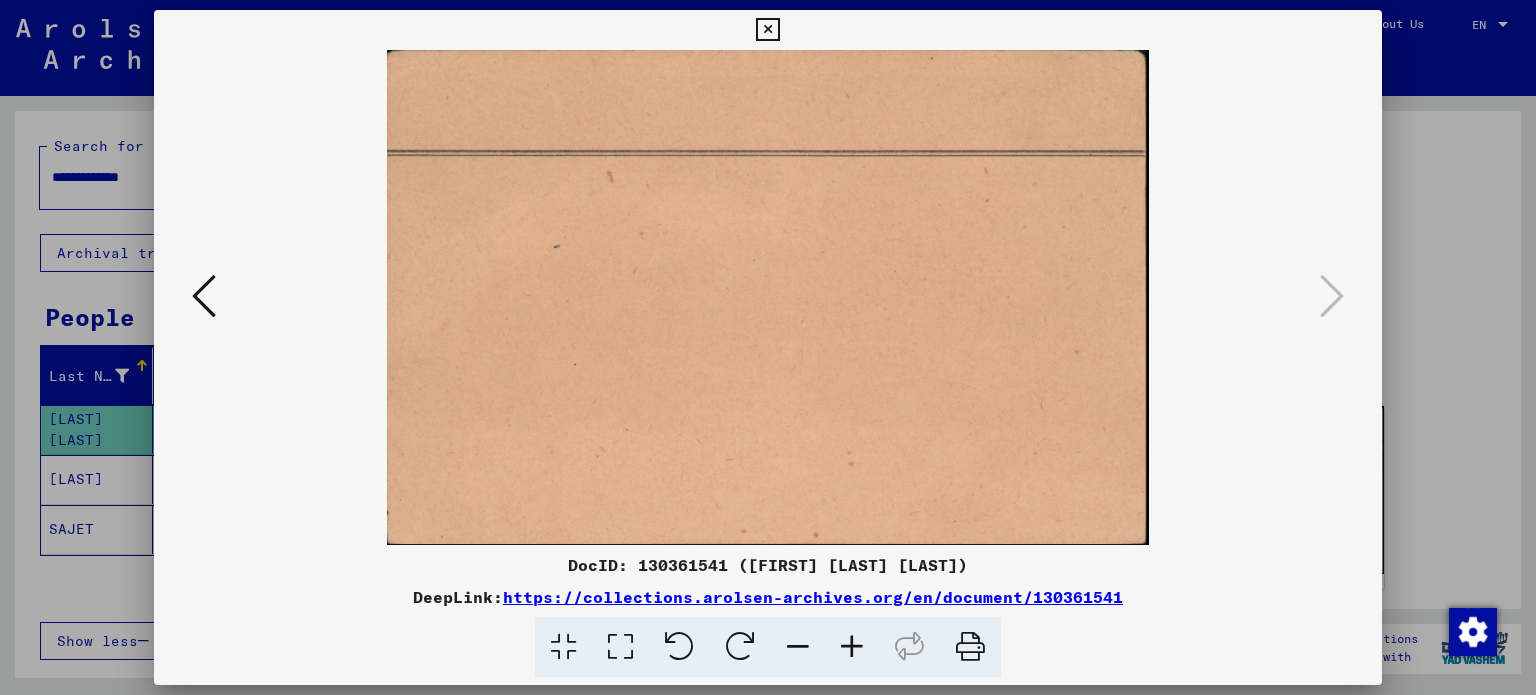 click at bounding box center (204, 296) 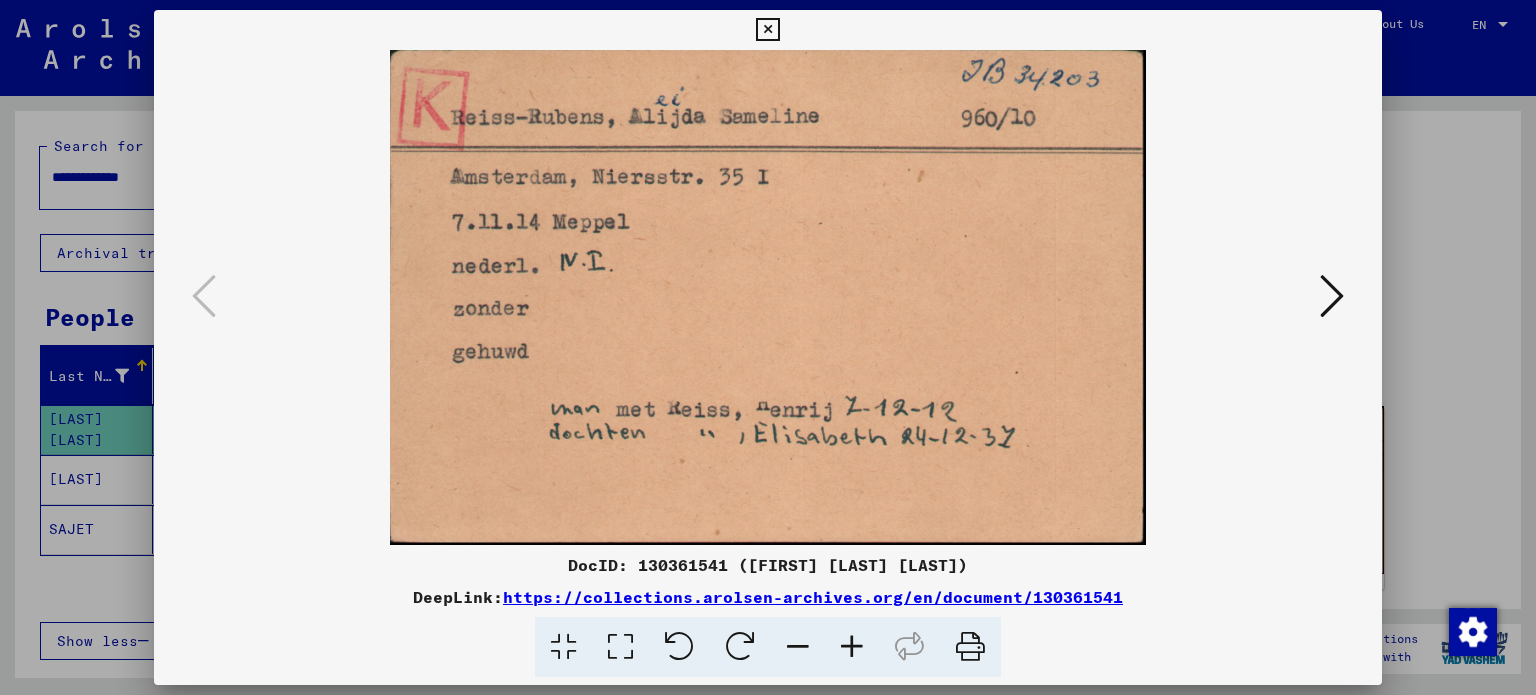 click at bounding box center (767, 30) 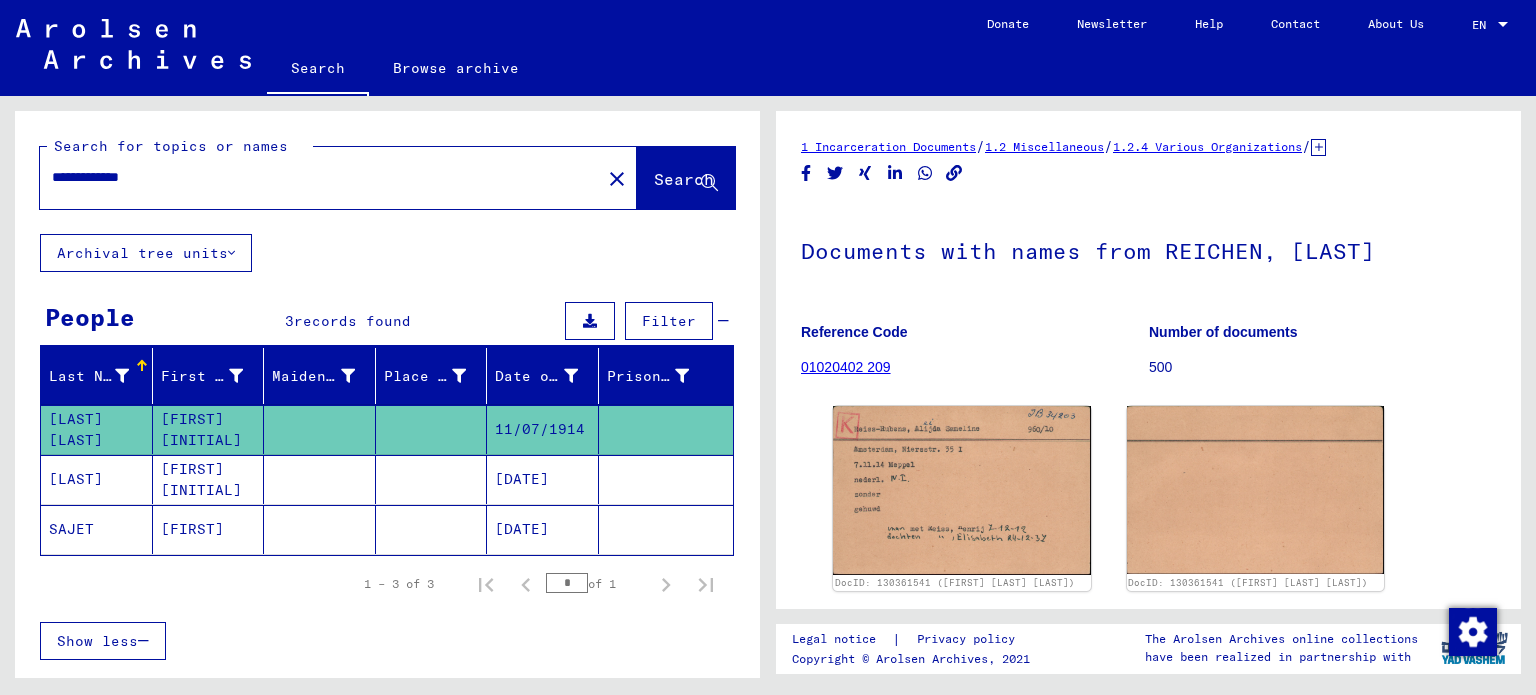 drag, startPoint x: 783, startPoint y: 115, endPoint x: 1175, endPoint y: 377, distance: 471.49548 